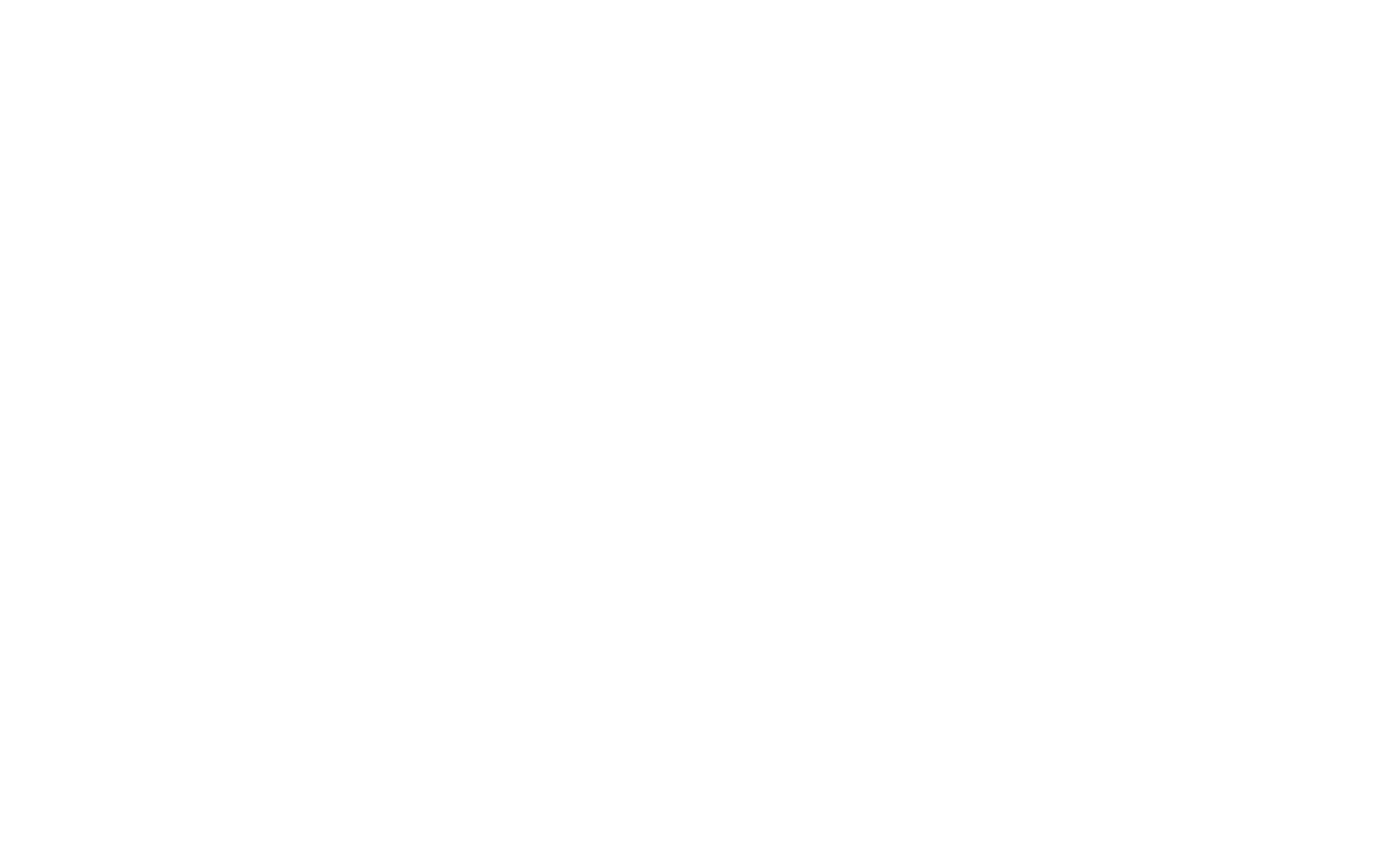 scroll, scrollTop: 0, scrollLeft: 0, axis: both 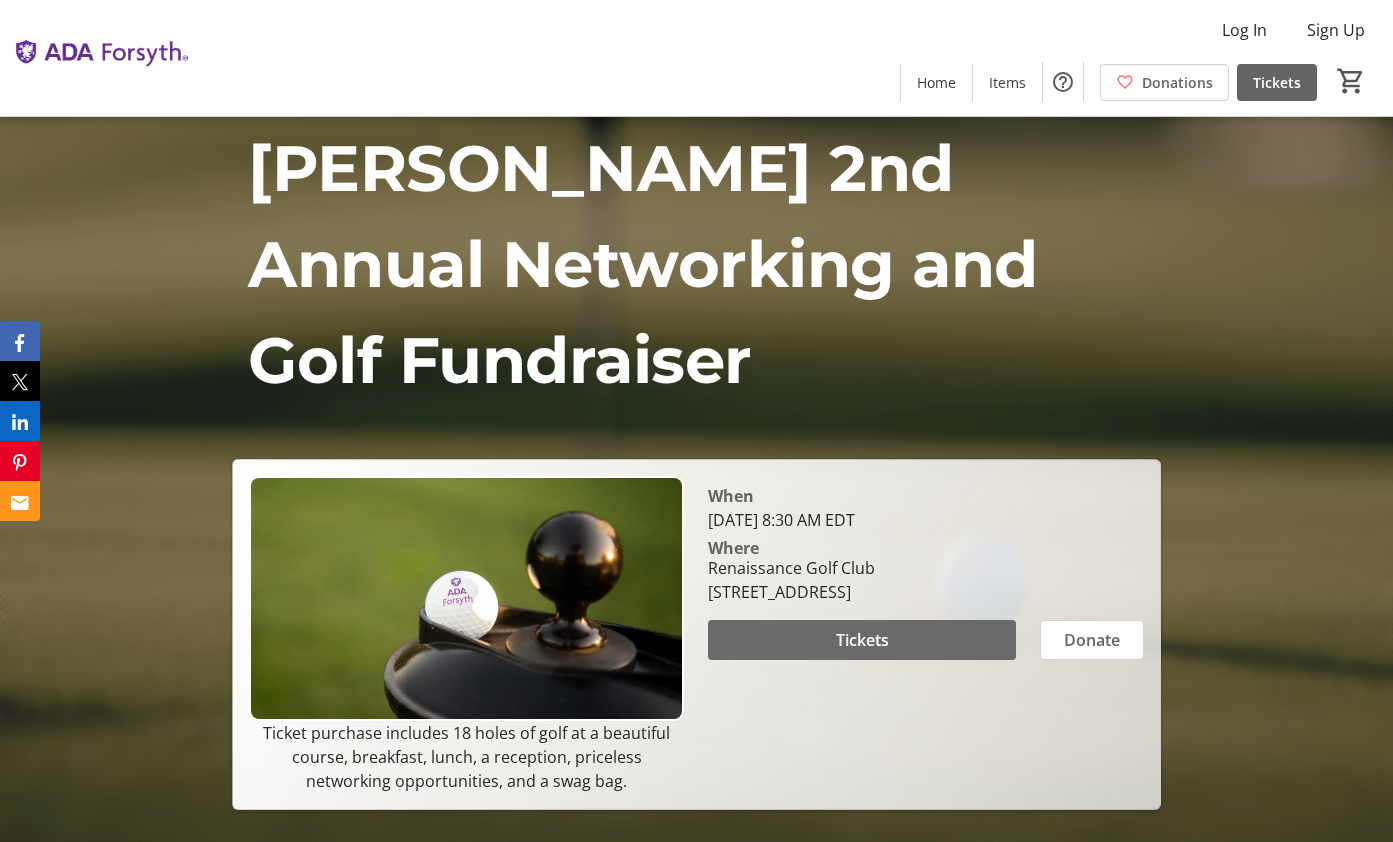 click on "Tickets" at bounding box center [862, 640] 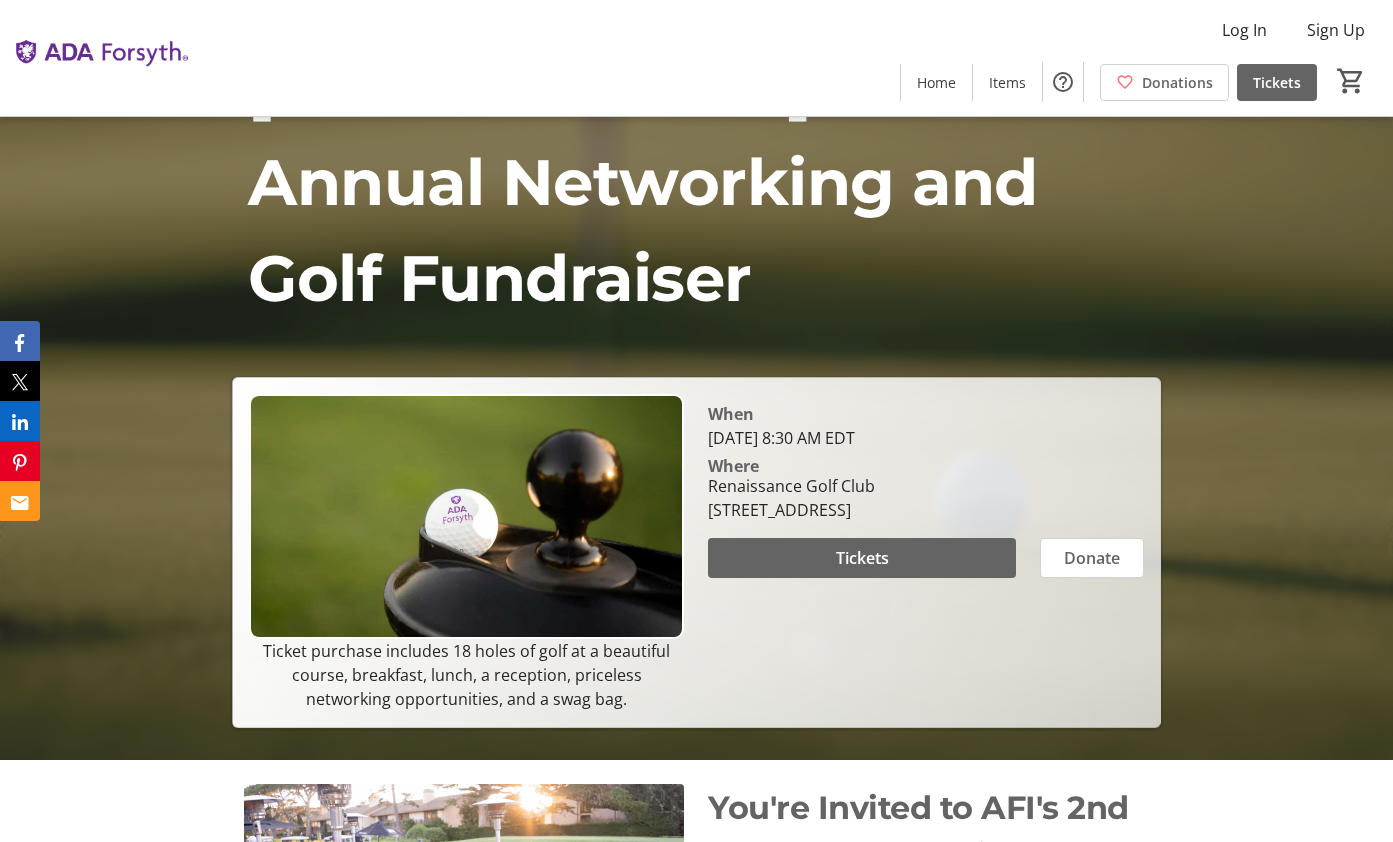 scroll, scrollTop: 95, scrollLeft: 0, axis: vertical 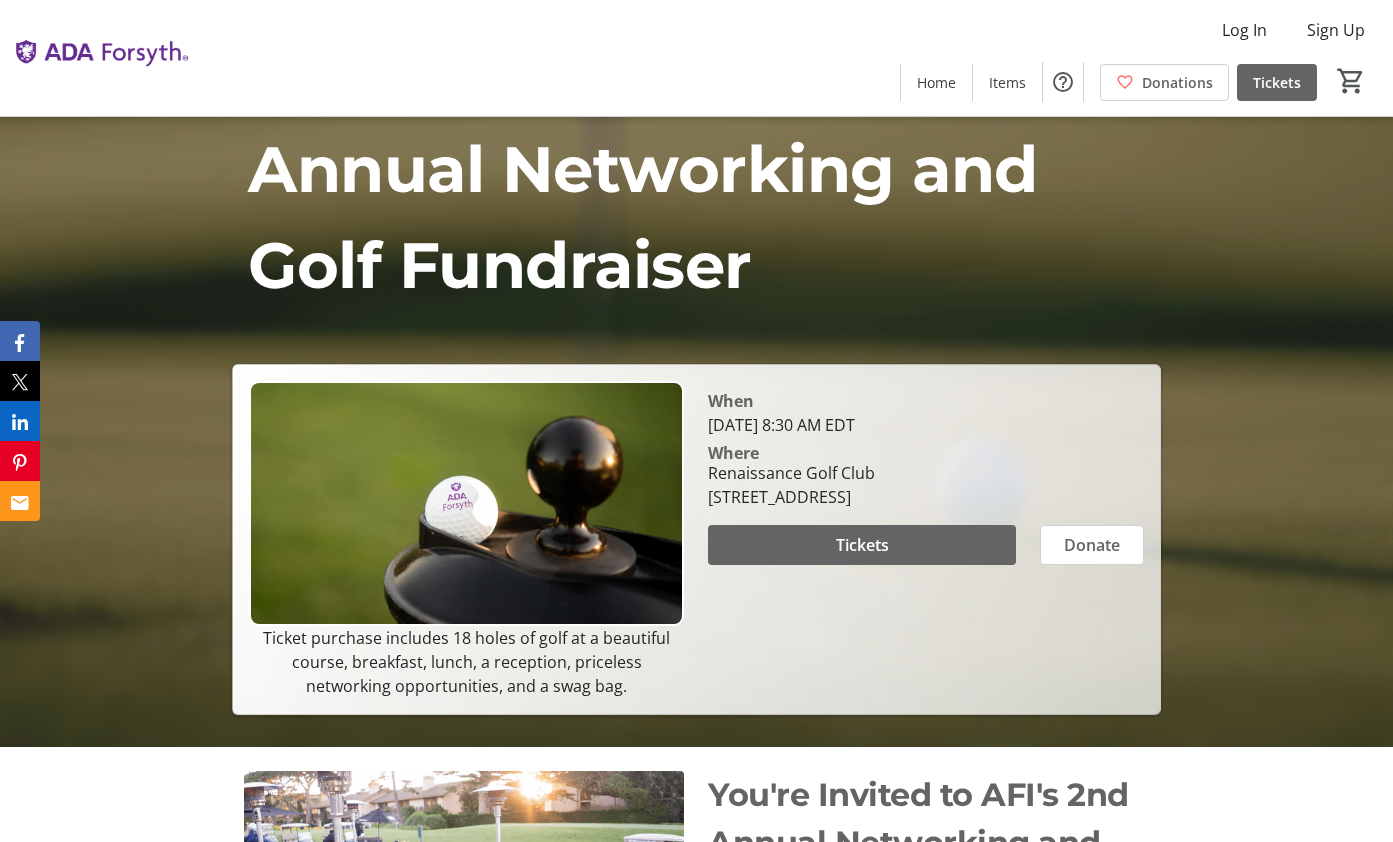 drag, startPoint x: 710, startPoint y: 497, endPoint x: 1072, endPoint y: 500, distance: 362.01242 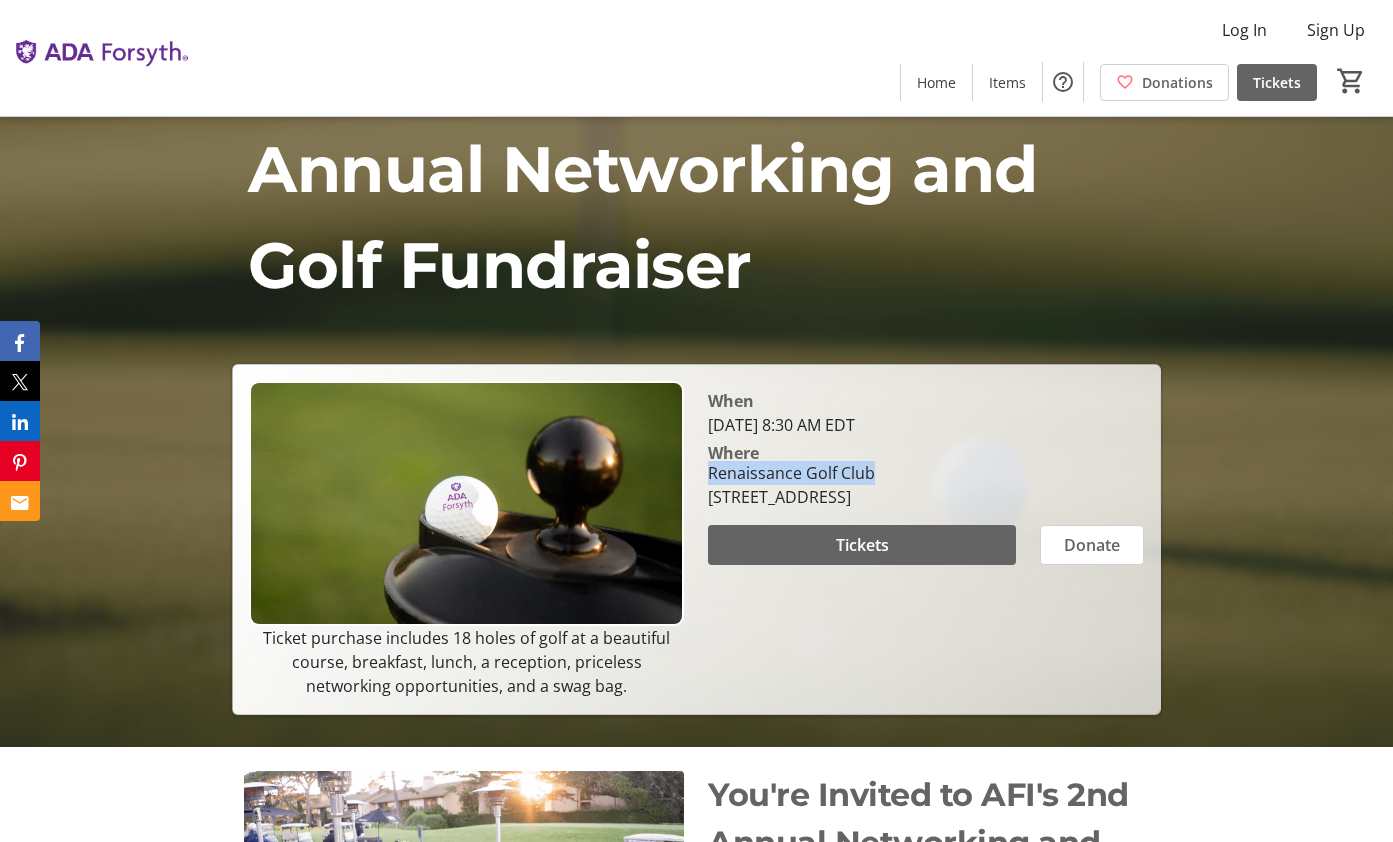 drag, startPoint x: 706, startPoint y: 474, endPoint x: 896, endPoint y: 476, distance: 190.01053 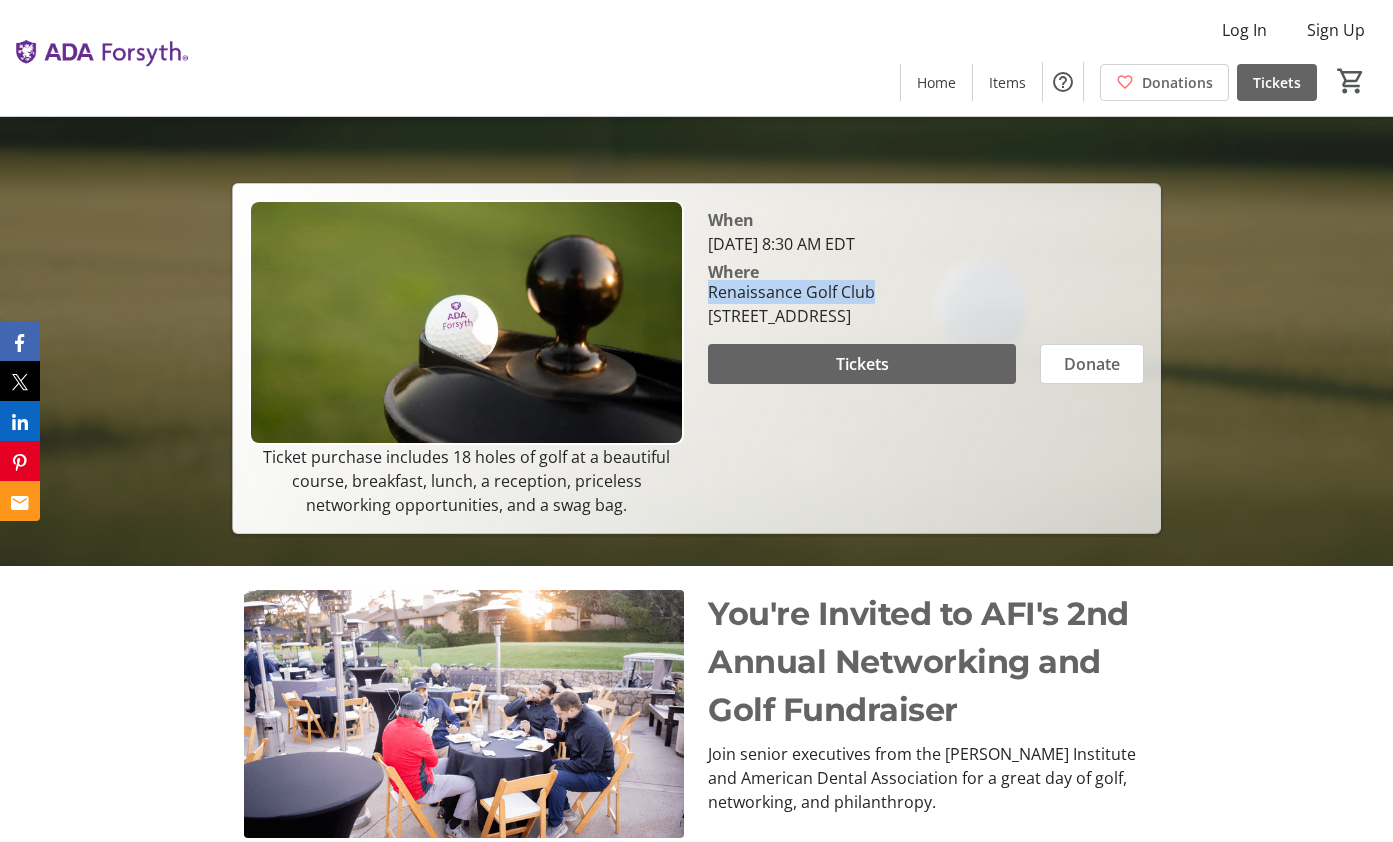 scroll, scrollTop: 7, scrollLeft: 0, axis: vertical 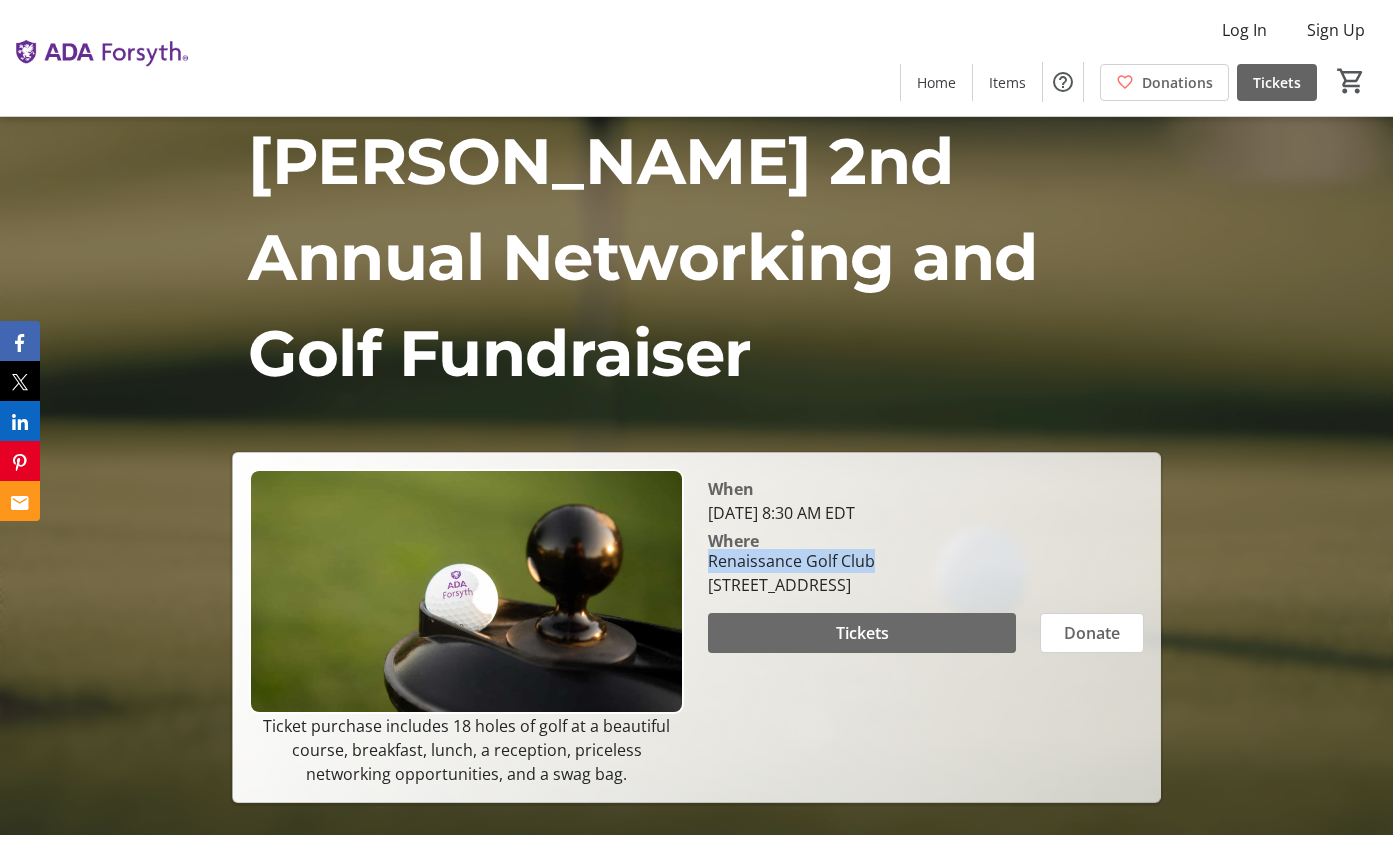 click at bounding box center (861, 633) 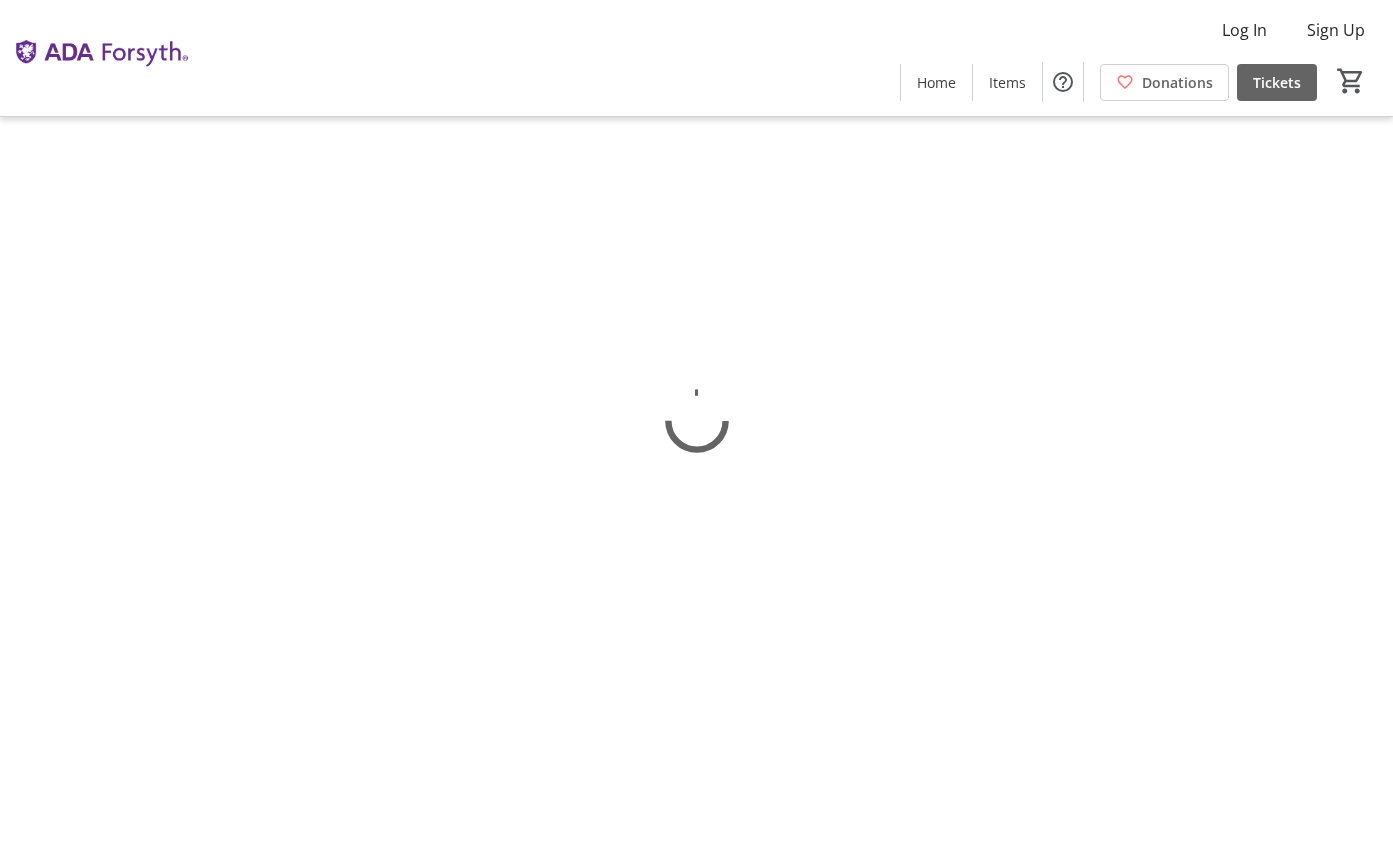 scroll, scrollTop: 0, scrollLeft: 0, axis: both 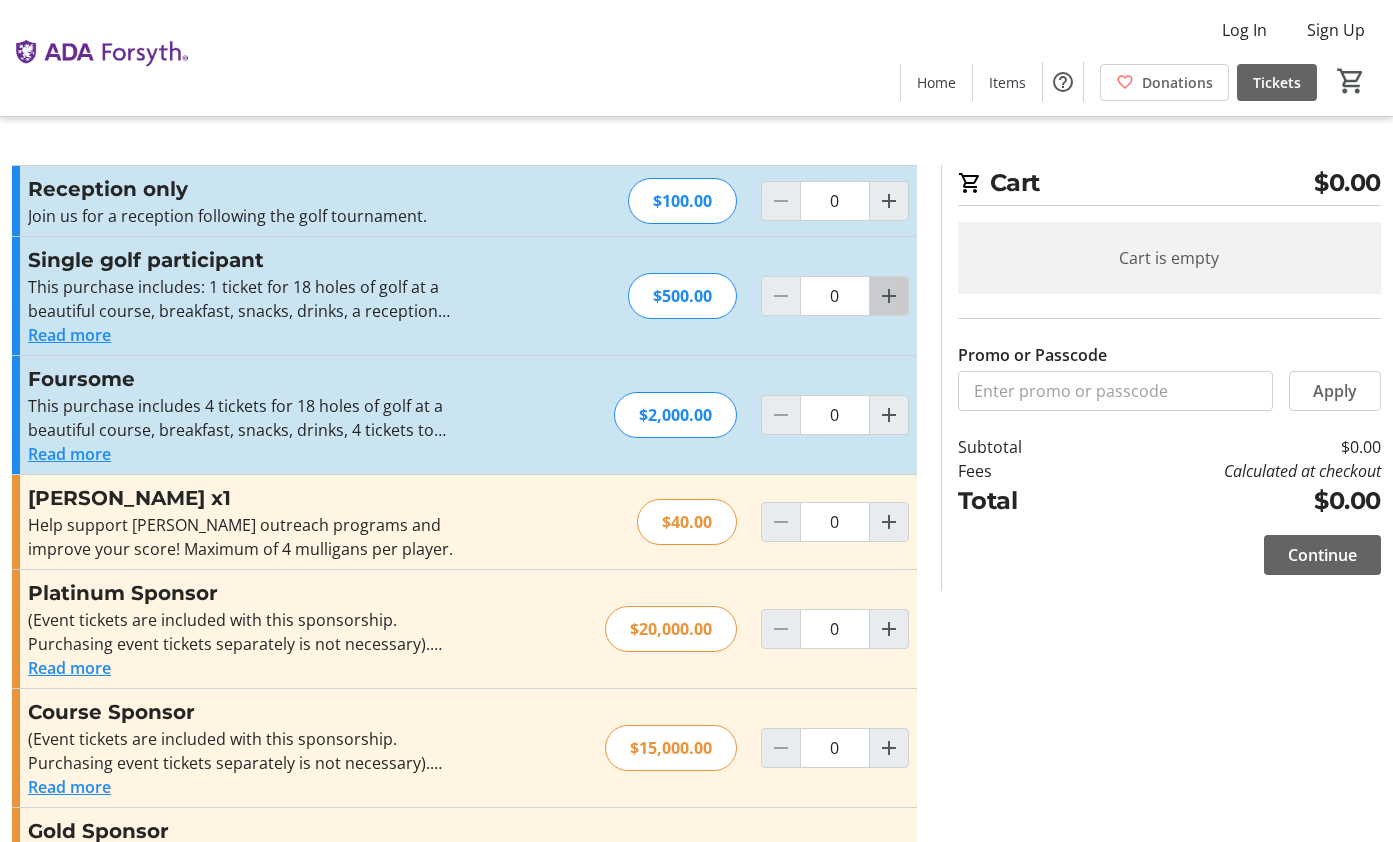 click 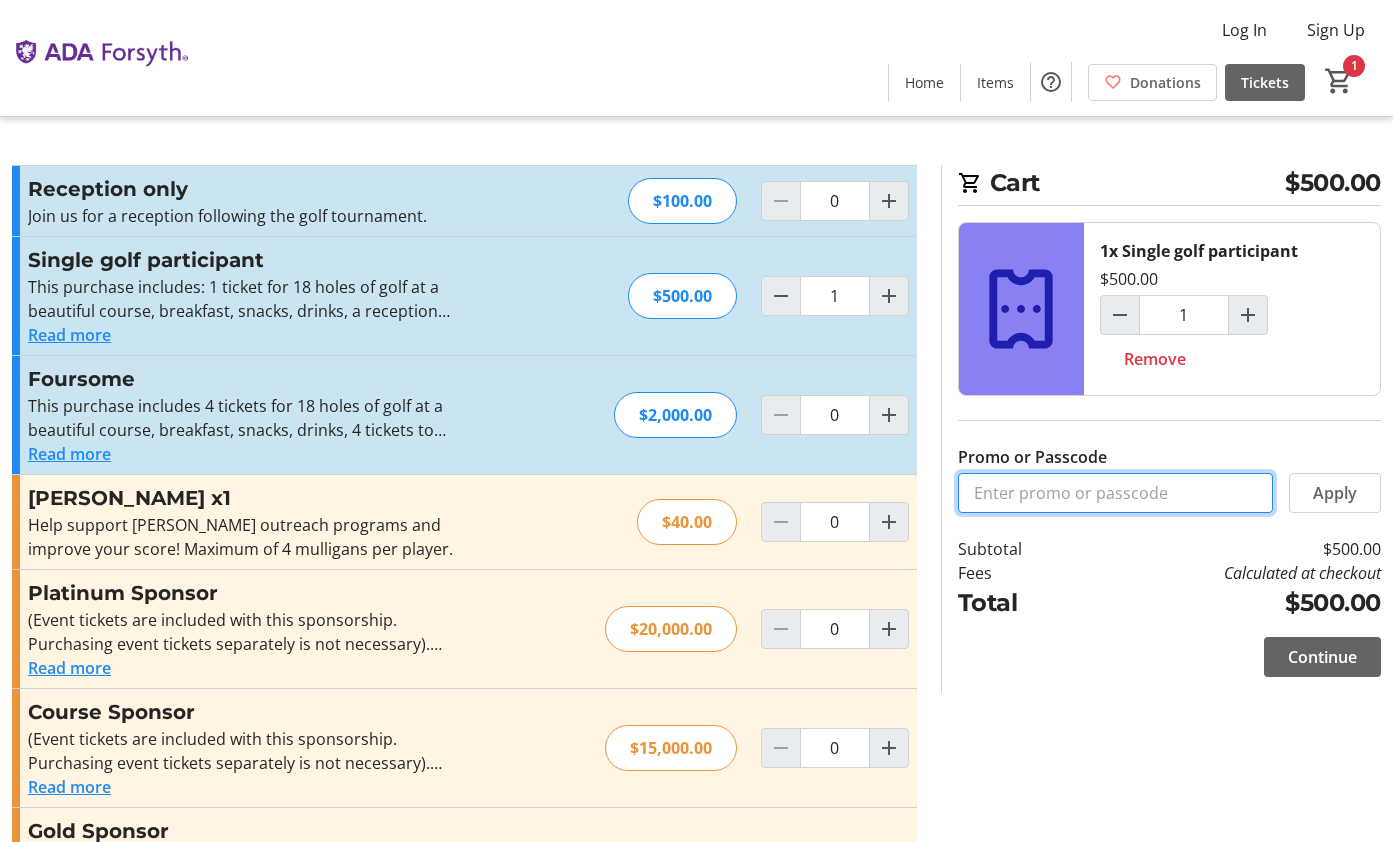 click on "Promo or Passcode" at bounding box center [1115, 493] 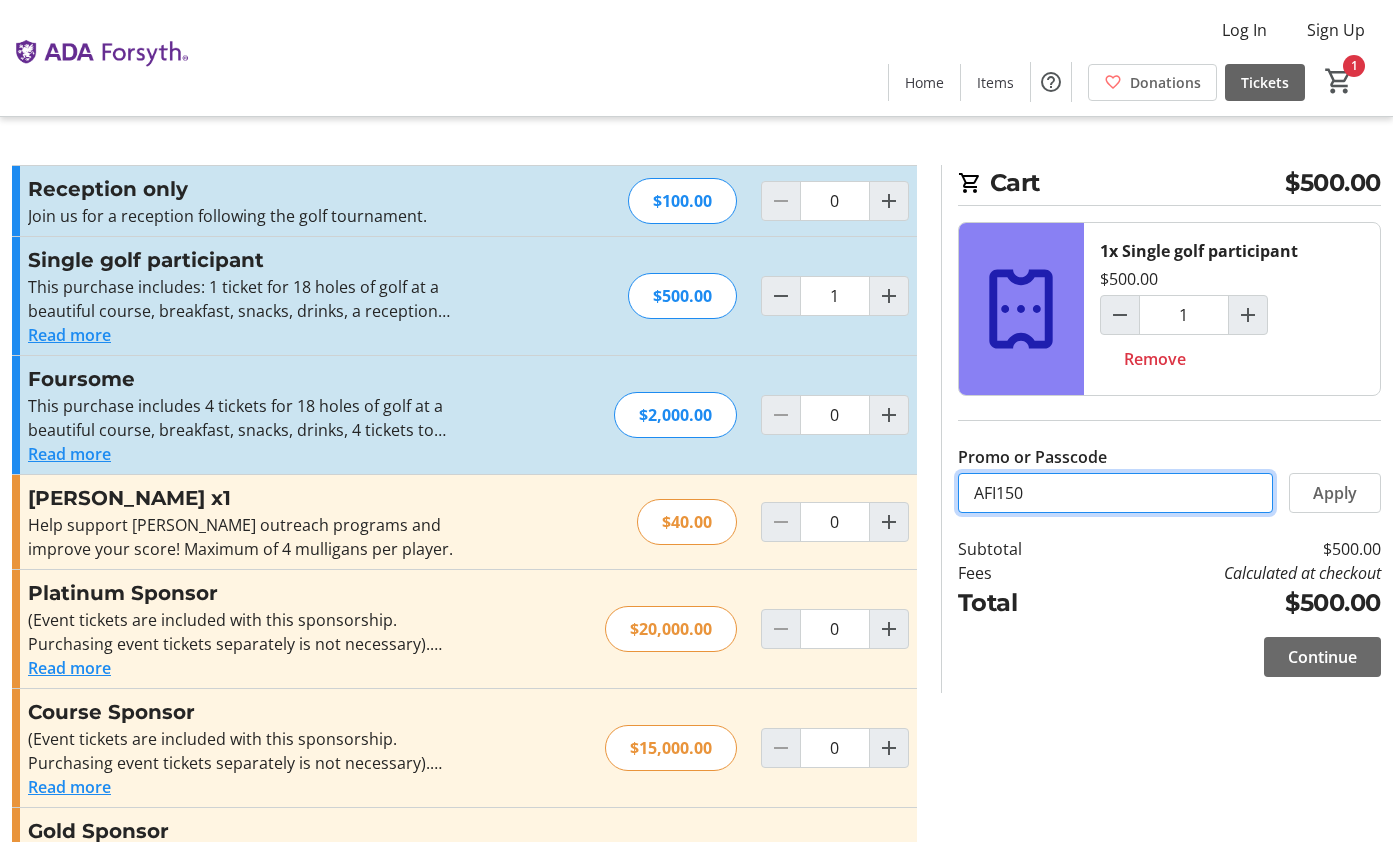 type on "AFI150" 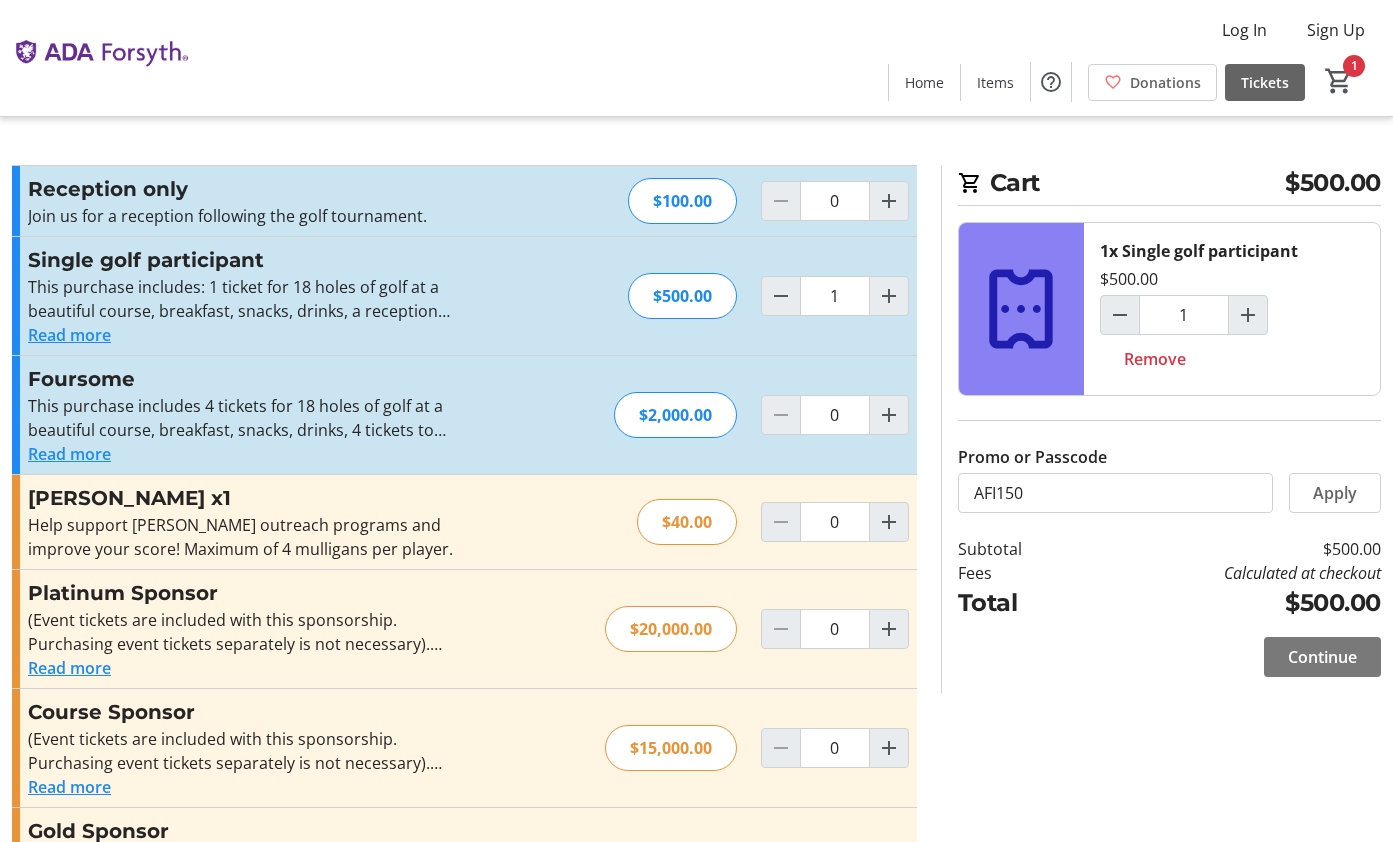 click on "Continue" 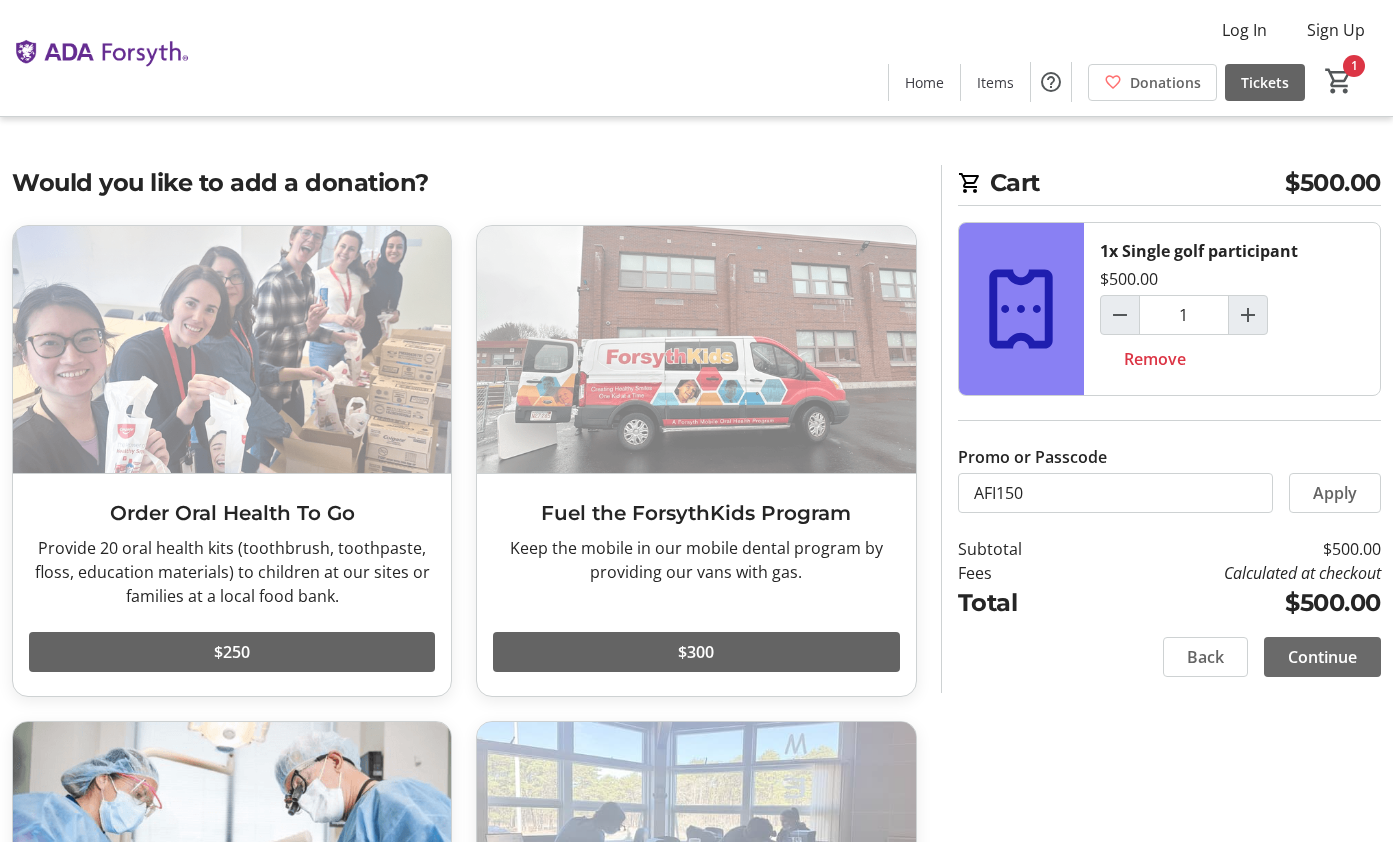 click on "Continue" 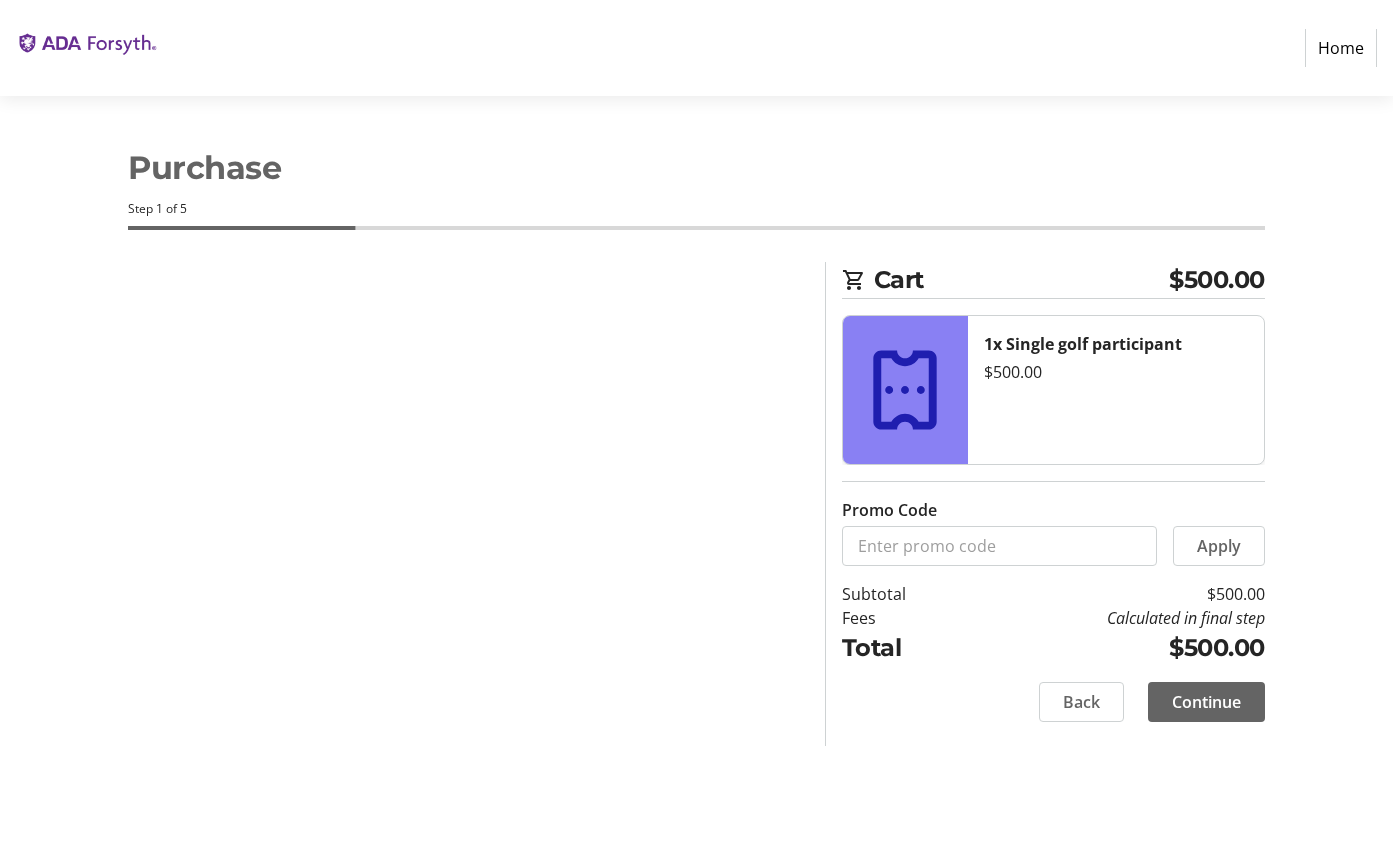click on "Home  Purchase Step 1 of 5 Cart $500.00 1x Single golf participant  $500.00  Promo Code  Apply  Subtotal  $500.00  Fees  Calculated in final step  Total  $500.00   Close  Cart $500.00 1x Single golf participant  $500.00  Promo Code  Apply  Subtotal  $500.00  Fees  Calculated in final step  Total  $500.00   Back   Continue   Back   Continue" at bounding box center [696, 421] 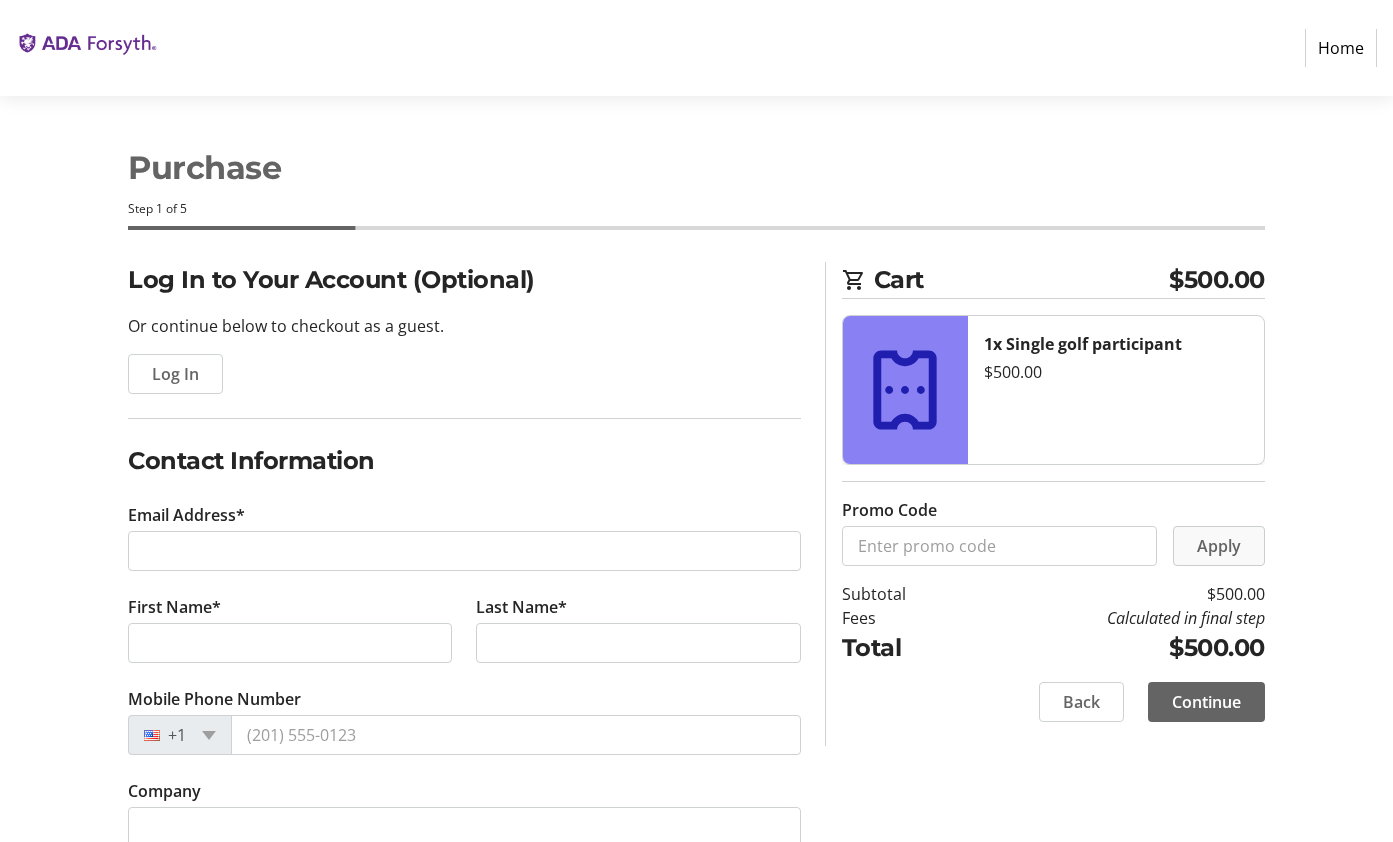 click on "Apply" 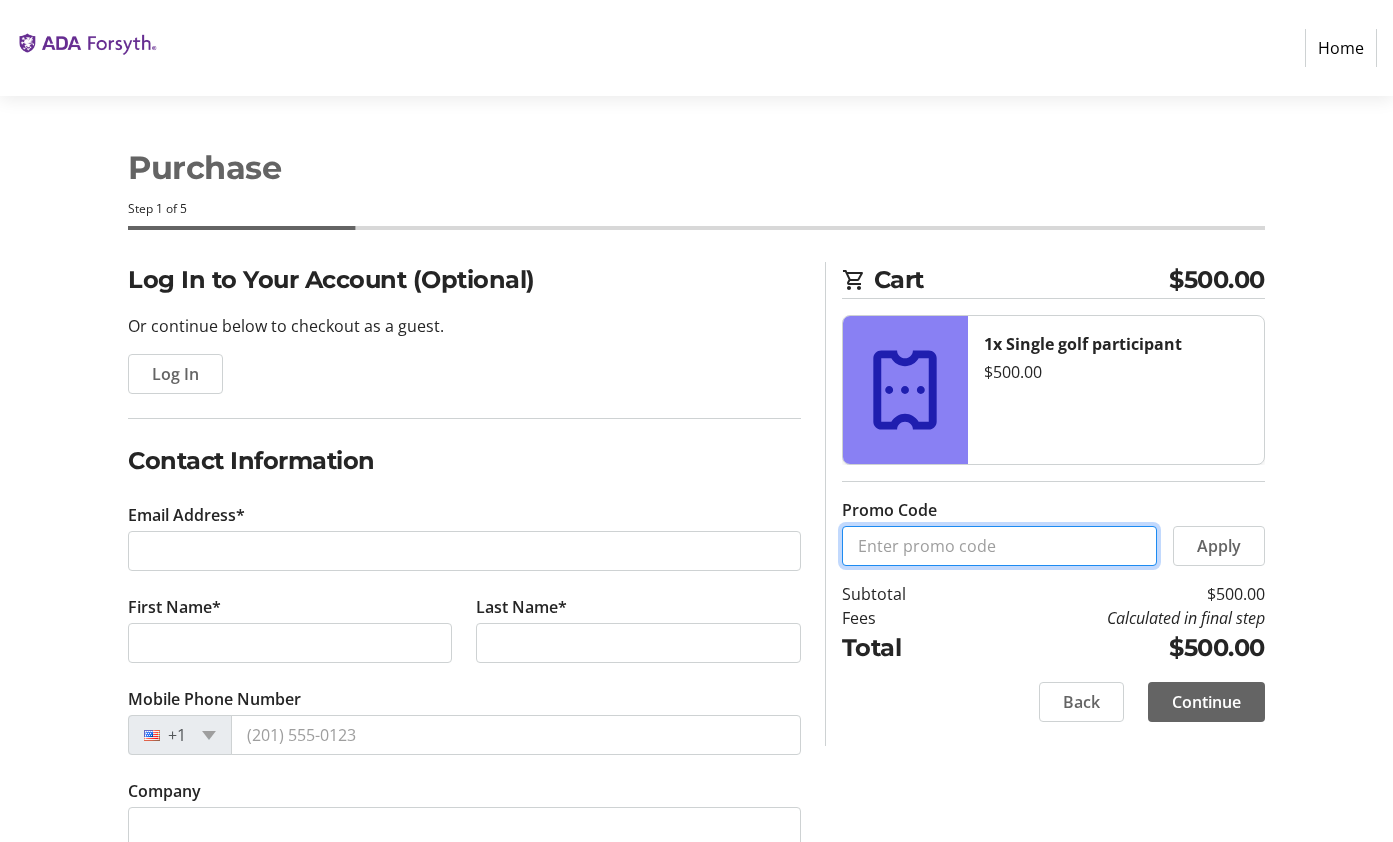 click on "Promo Code" at bounding box center [999, 546] 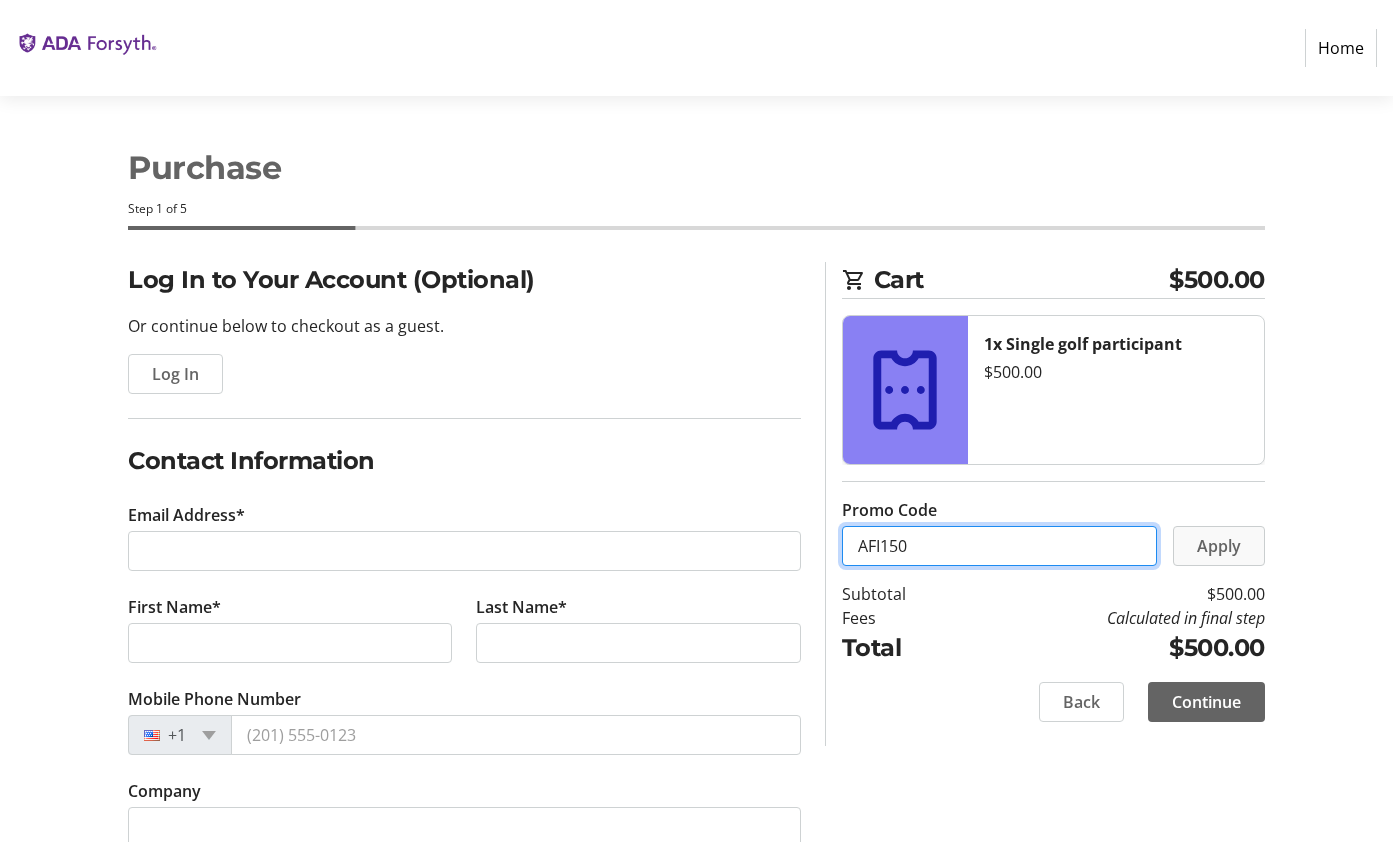 type on "AFI150" 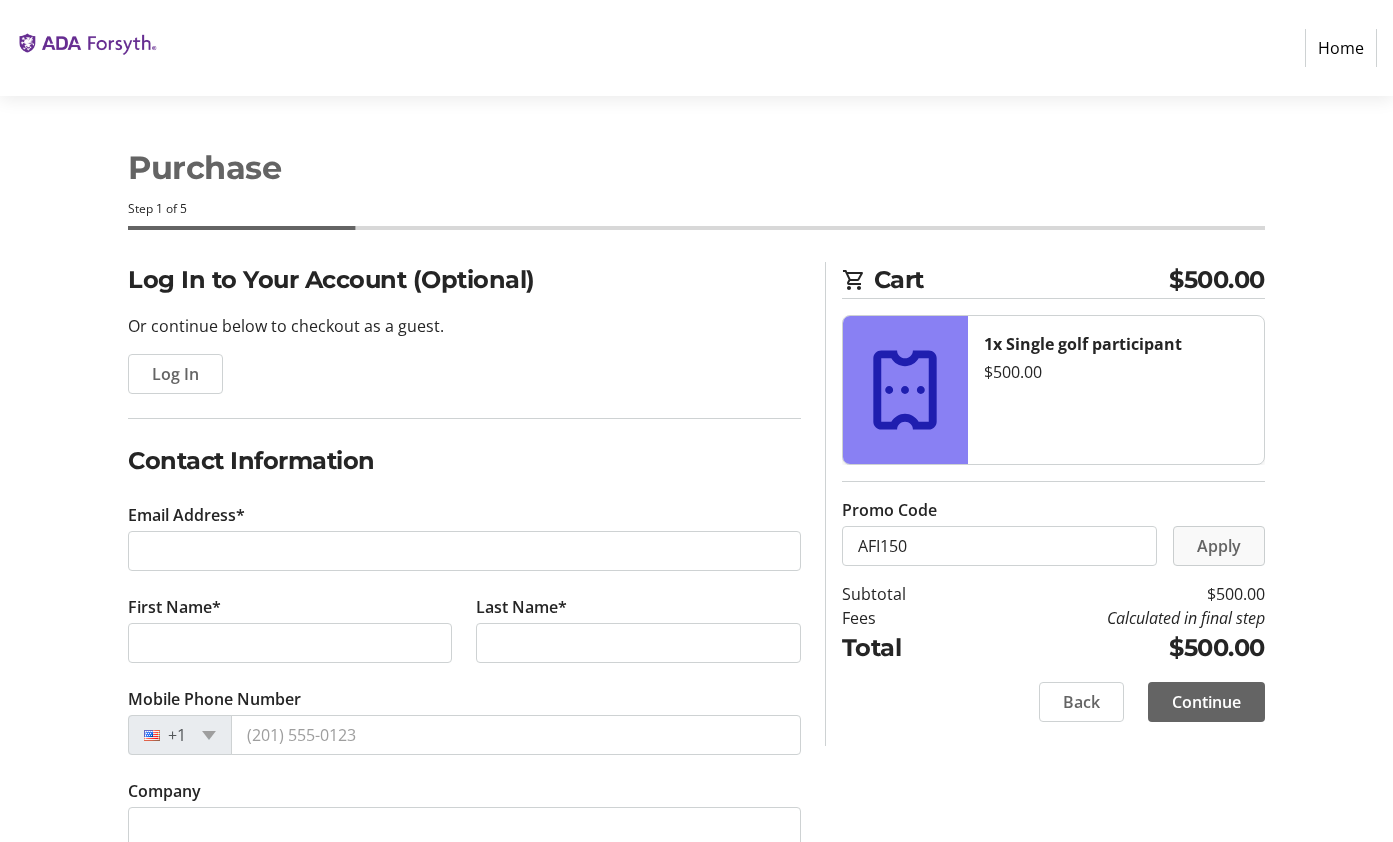 click on "Apply" 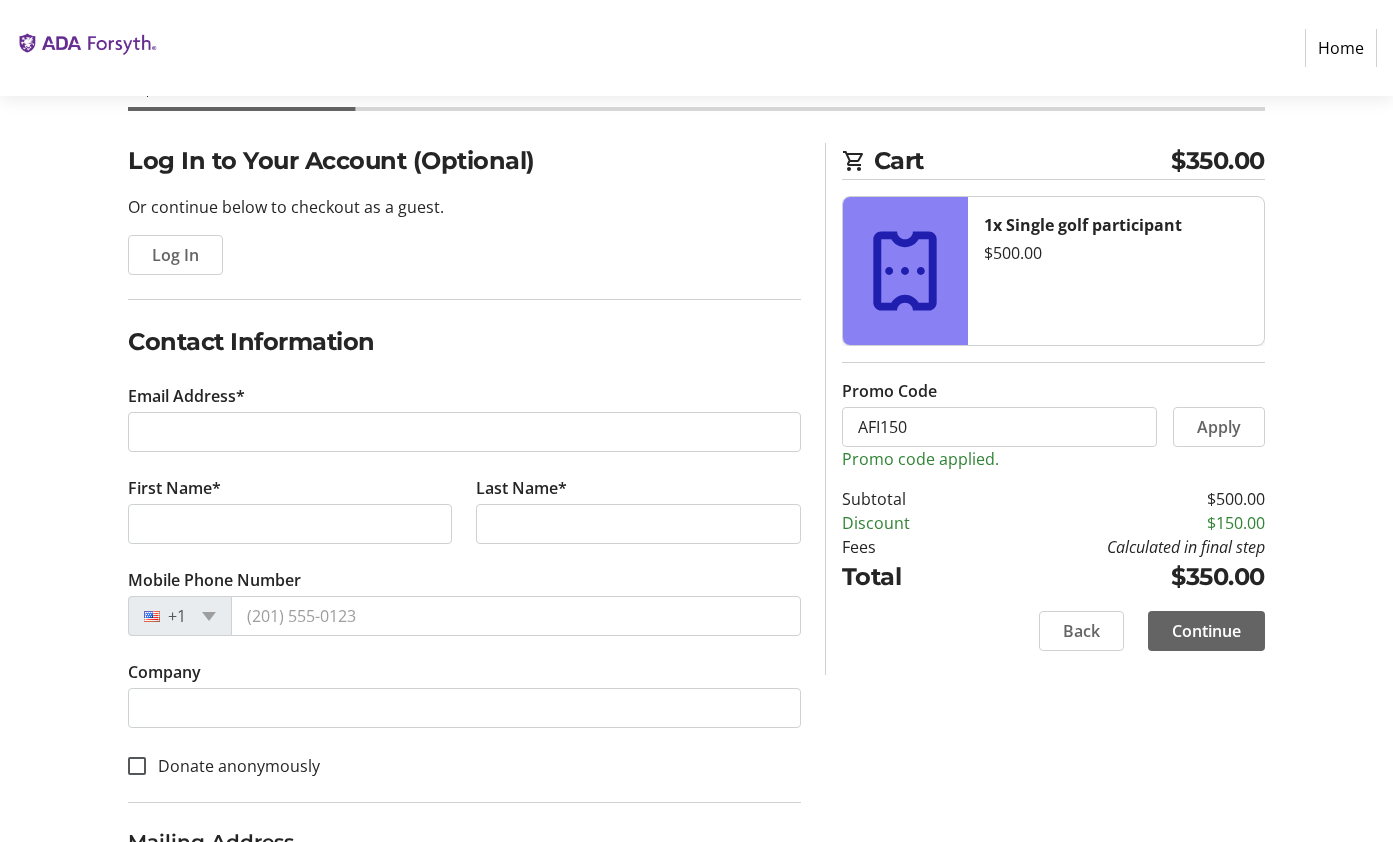scroll, scrollTop: 119, scrollLeft: 0, axis: vertical 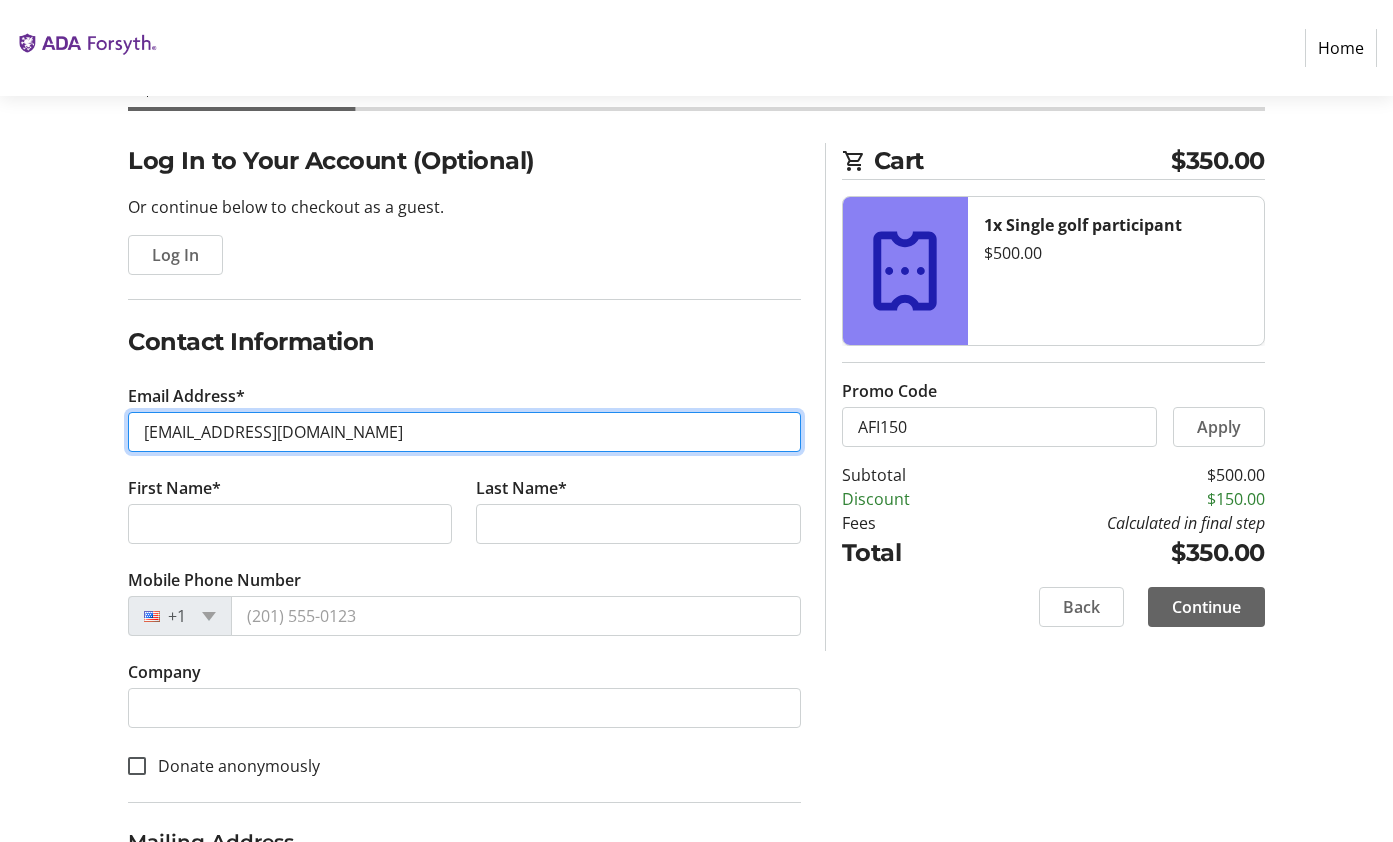 type on "twu@forsyth.org" 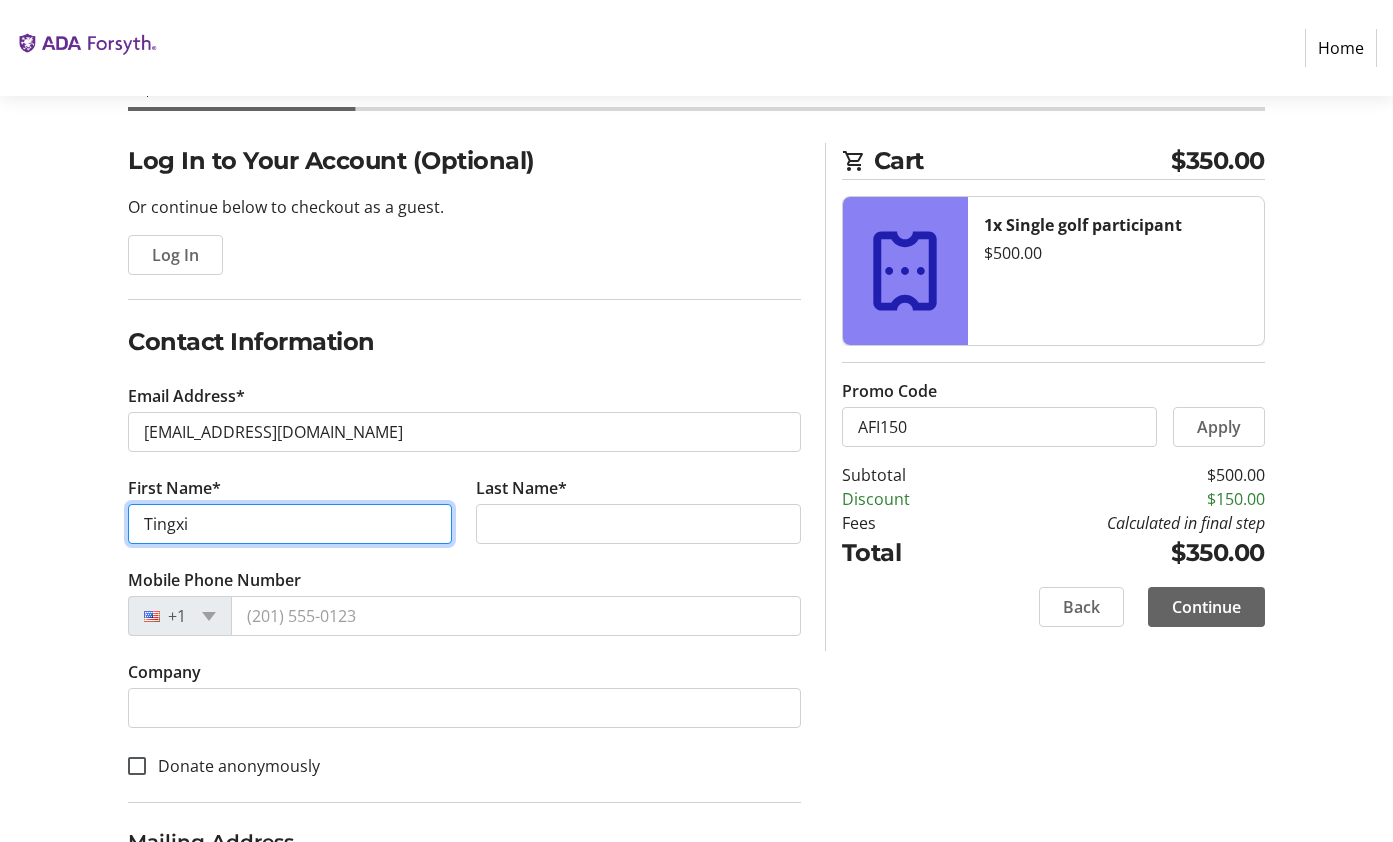 type on "Tingxi" 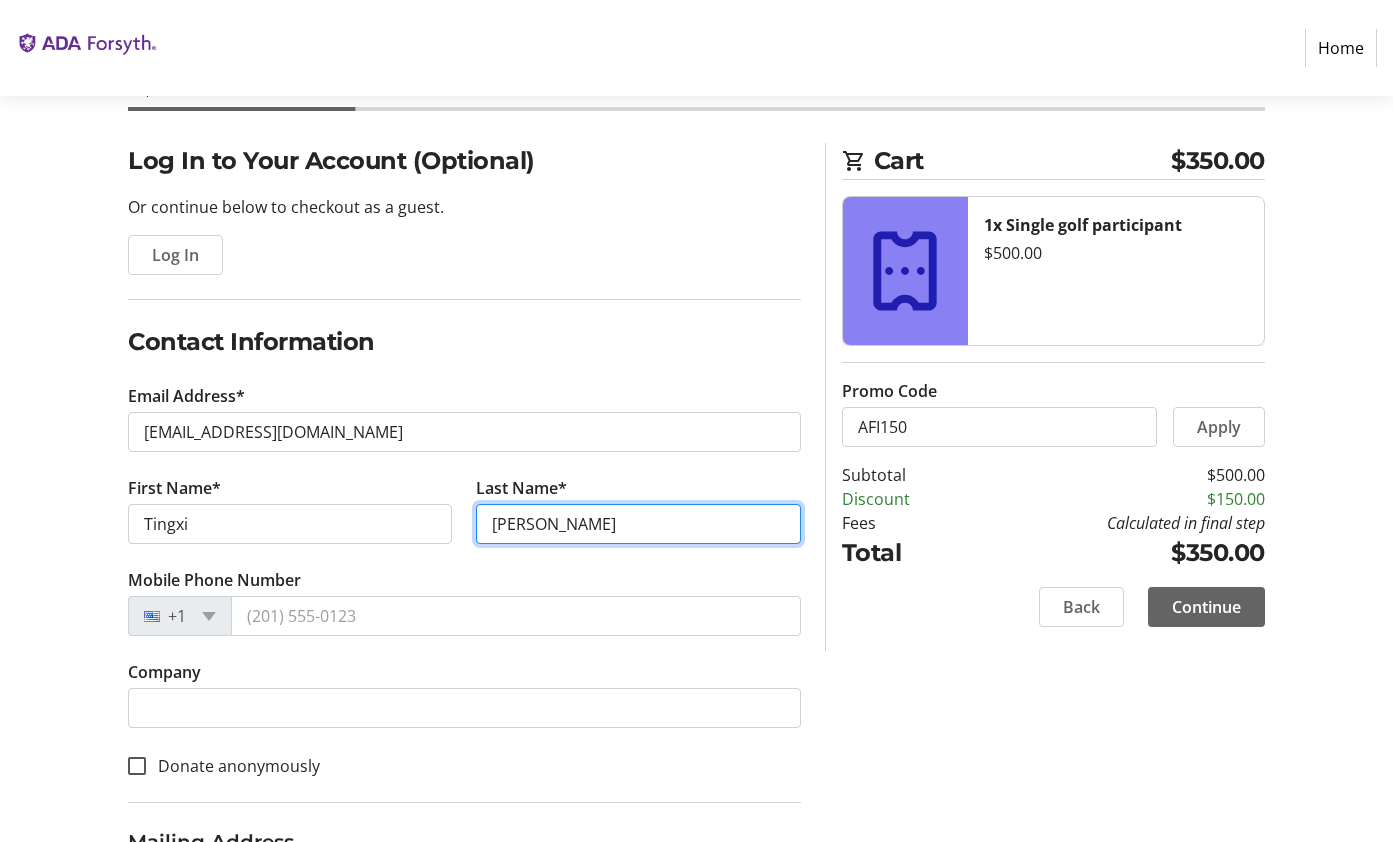 type on "Wu" 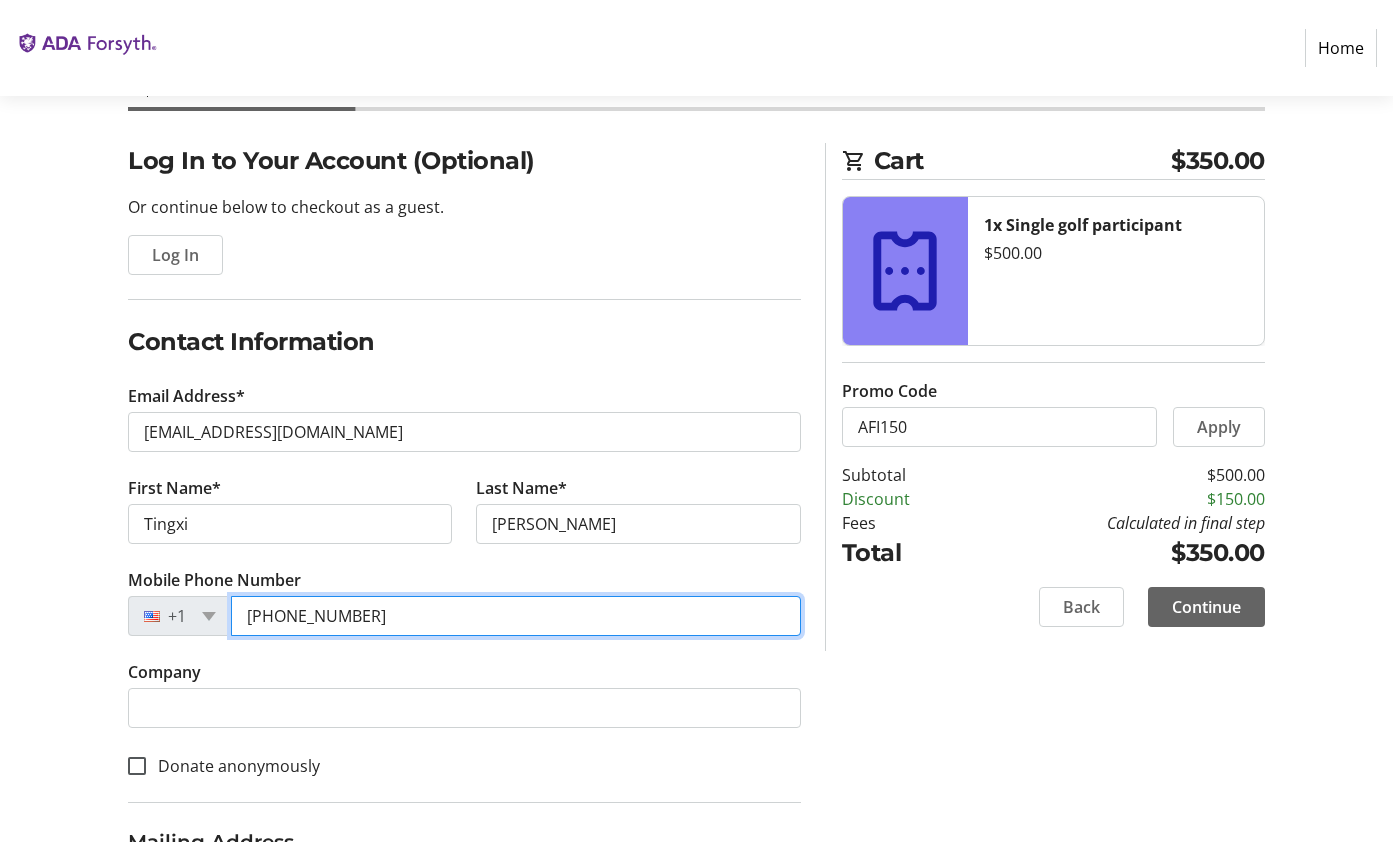 type on "(310) 922-0790" 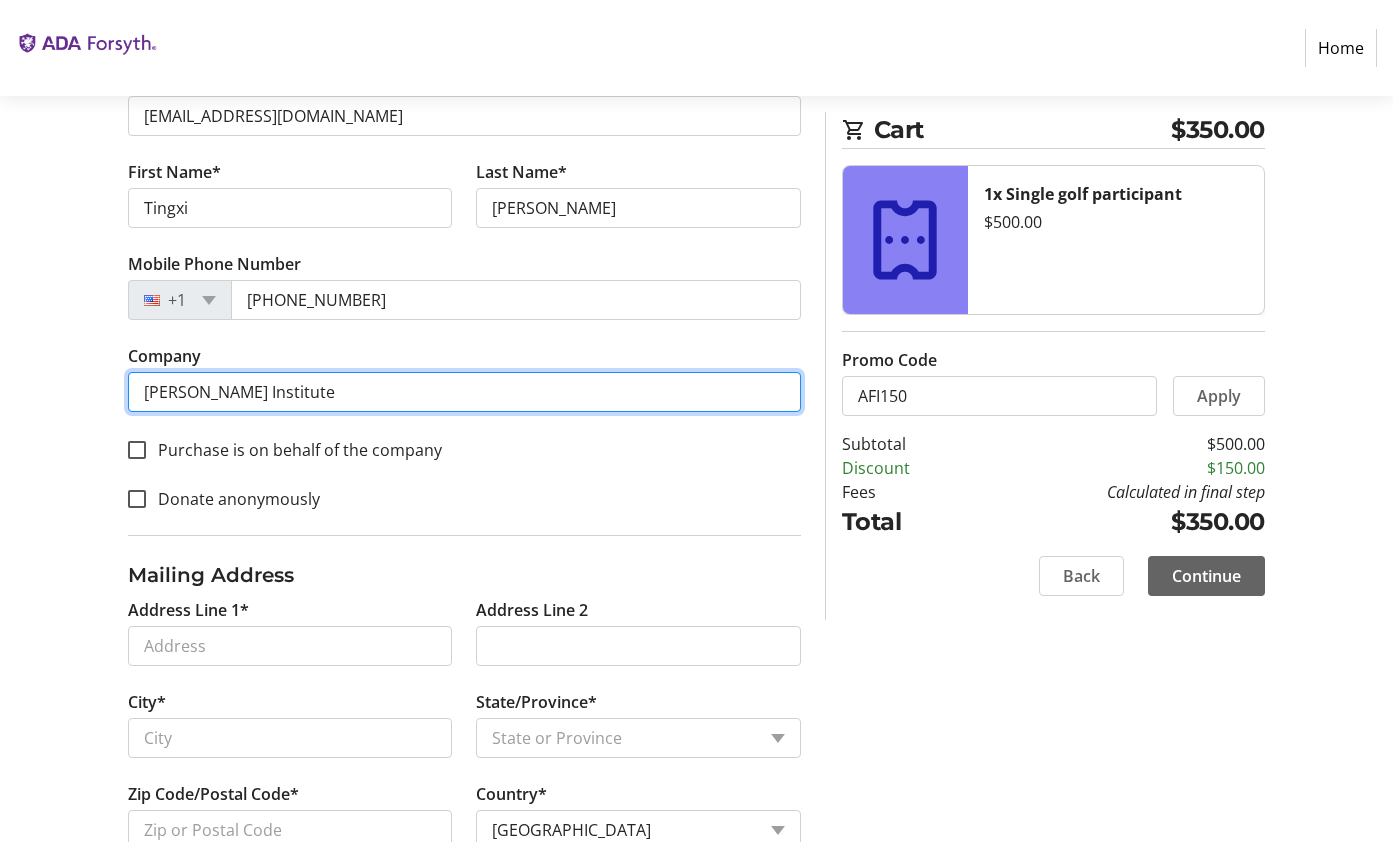 scroll, scrollTop: 476, scrollLeft: 0, axis: vertical 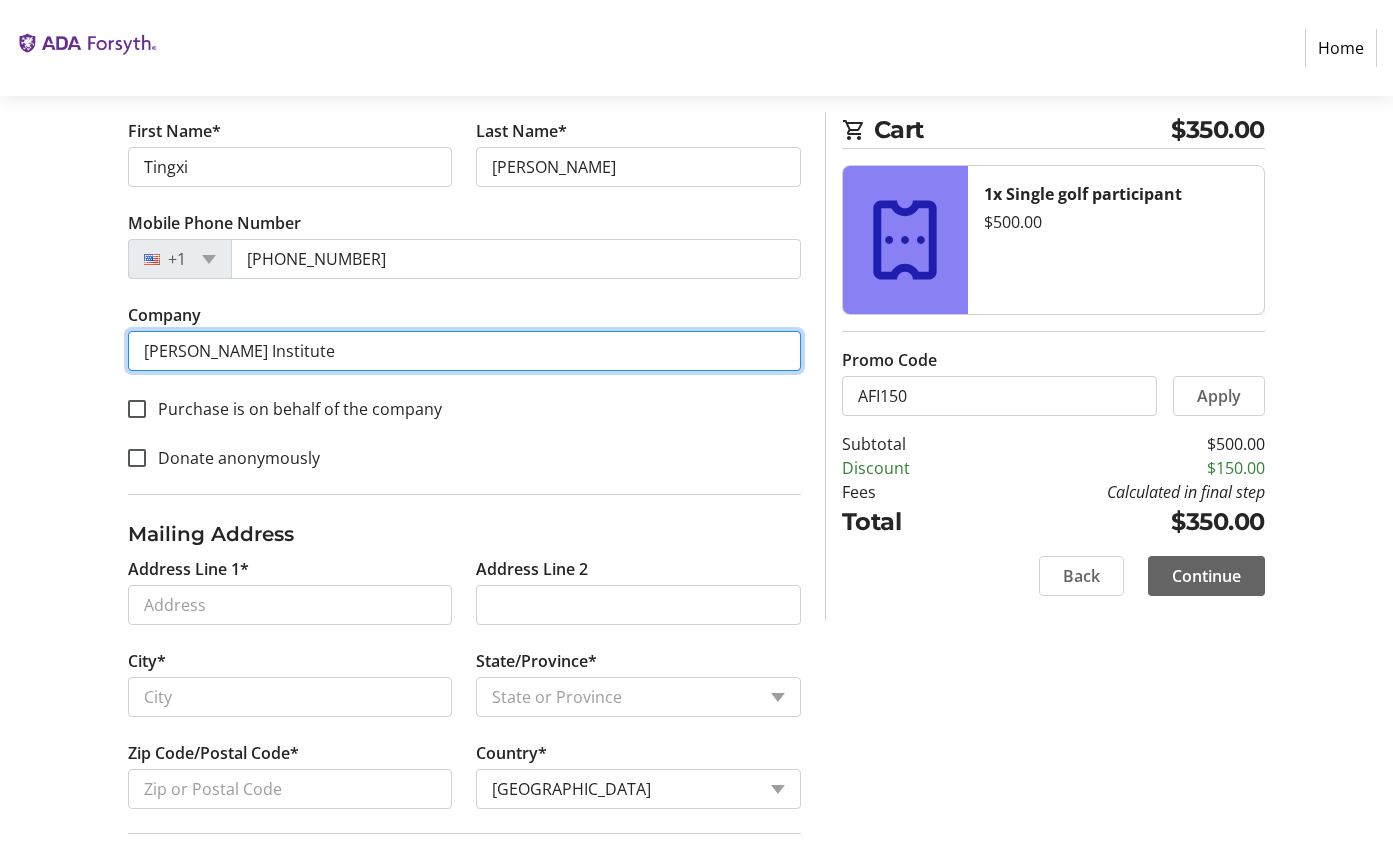 type on "ADA Forsyth Institute" 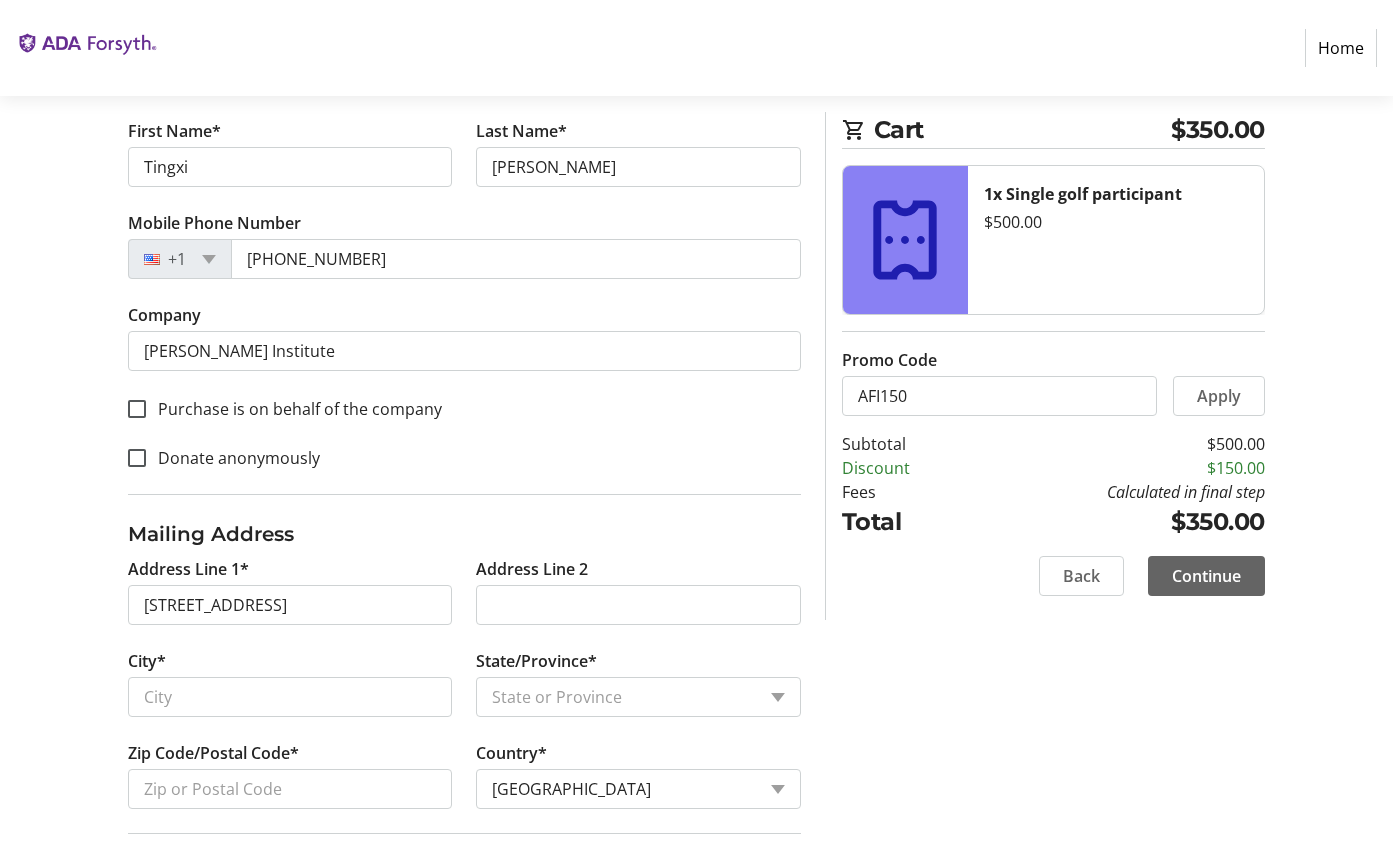 type on "100 Chestnut Street" 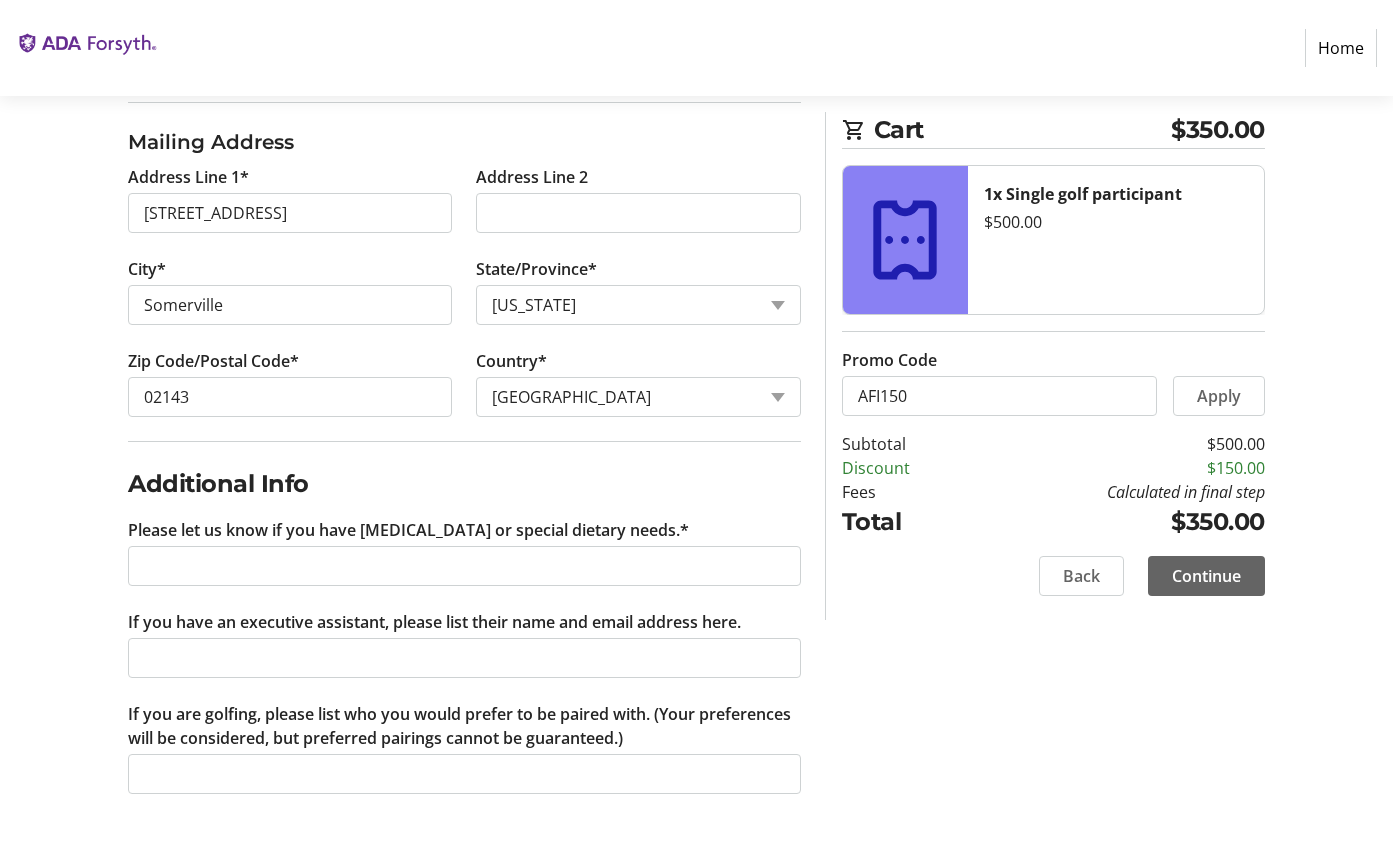 scroll, scrollTop: 869, scrollLeft: 0, axis: vertical 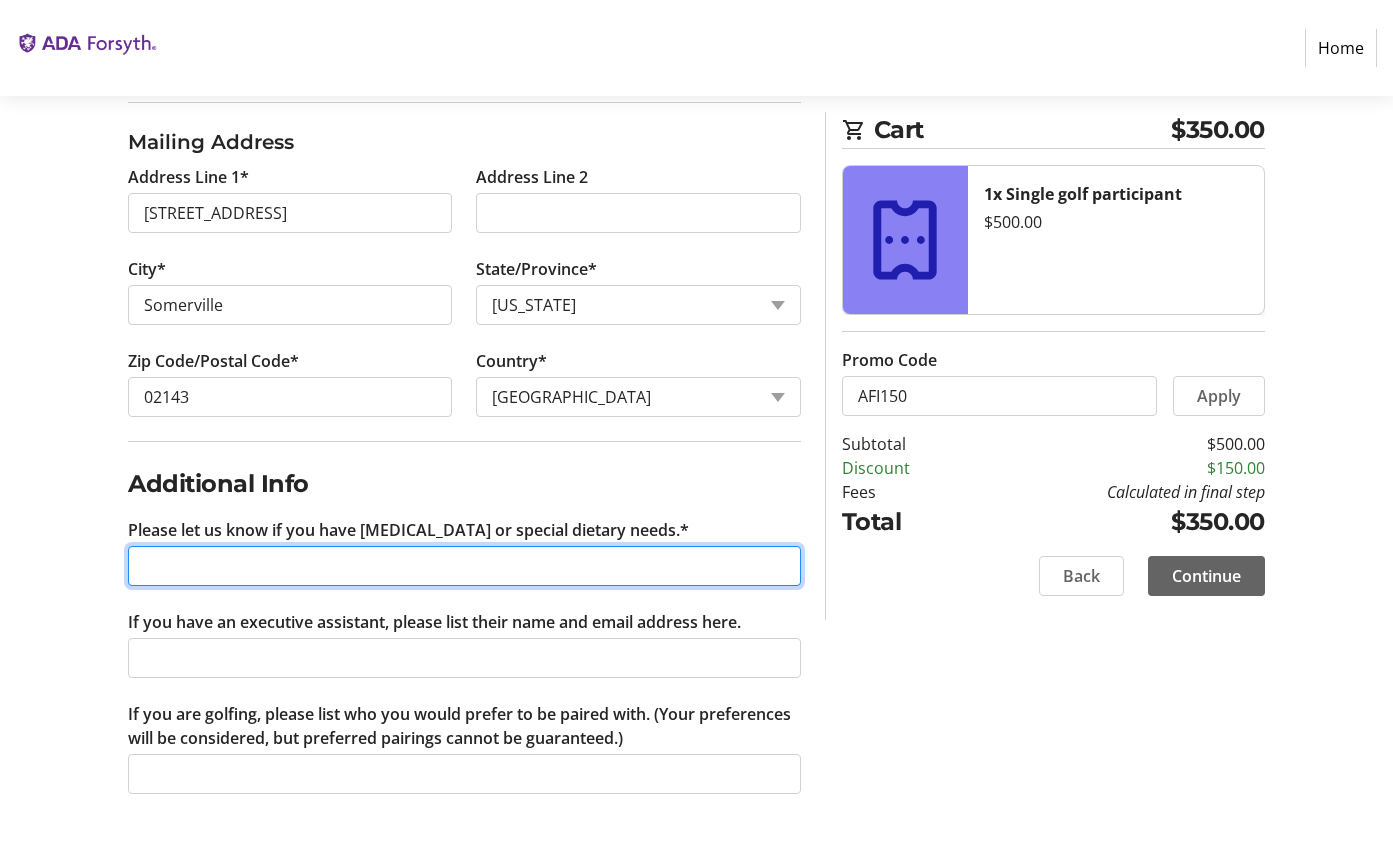 click on "Please let us know if you have food allergies or special dietary needs.*" at bounding box center [464, 566] 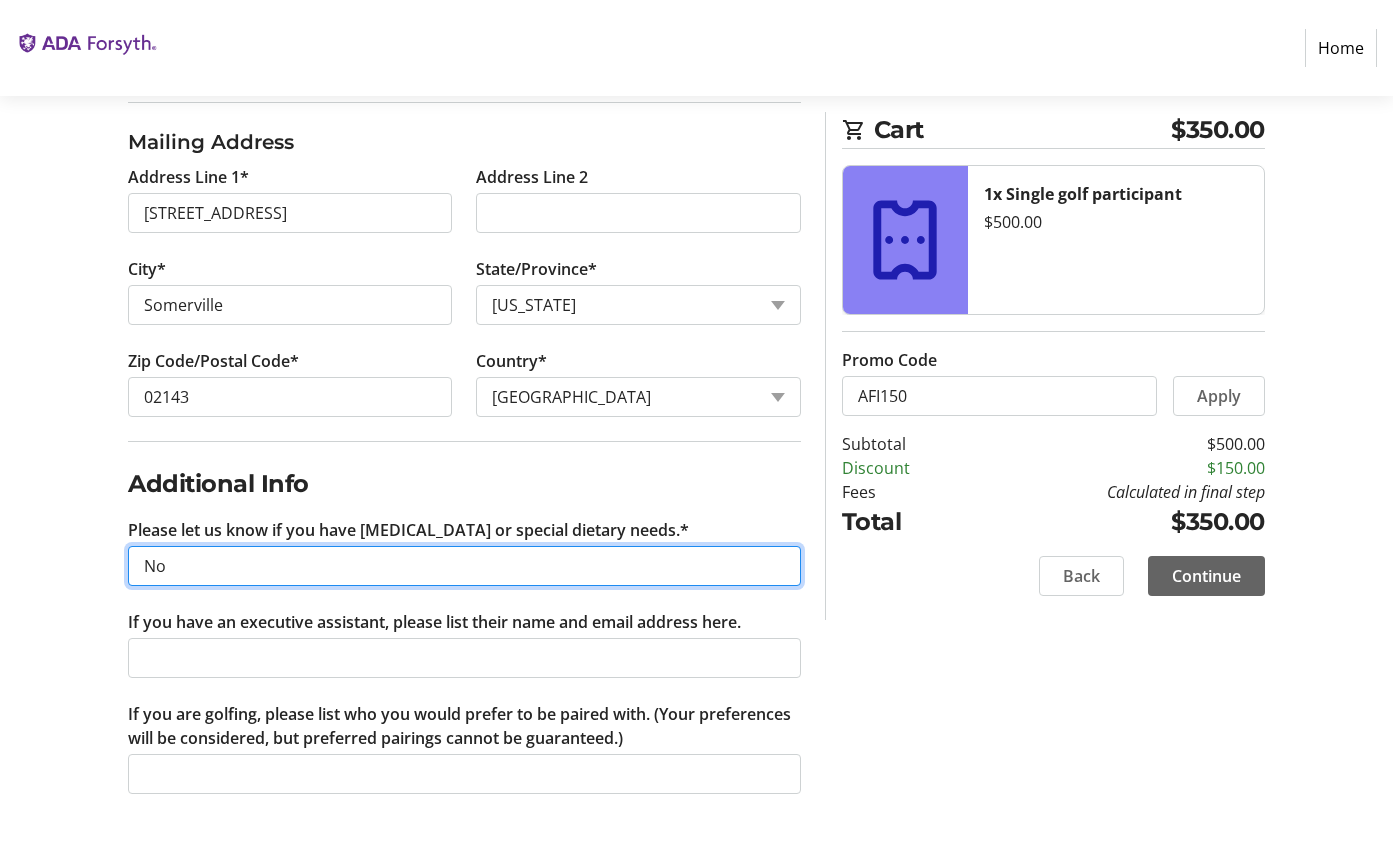 scroll, scrollTop: 869, scrollLeft: 0, axis: vertical 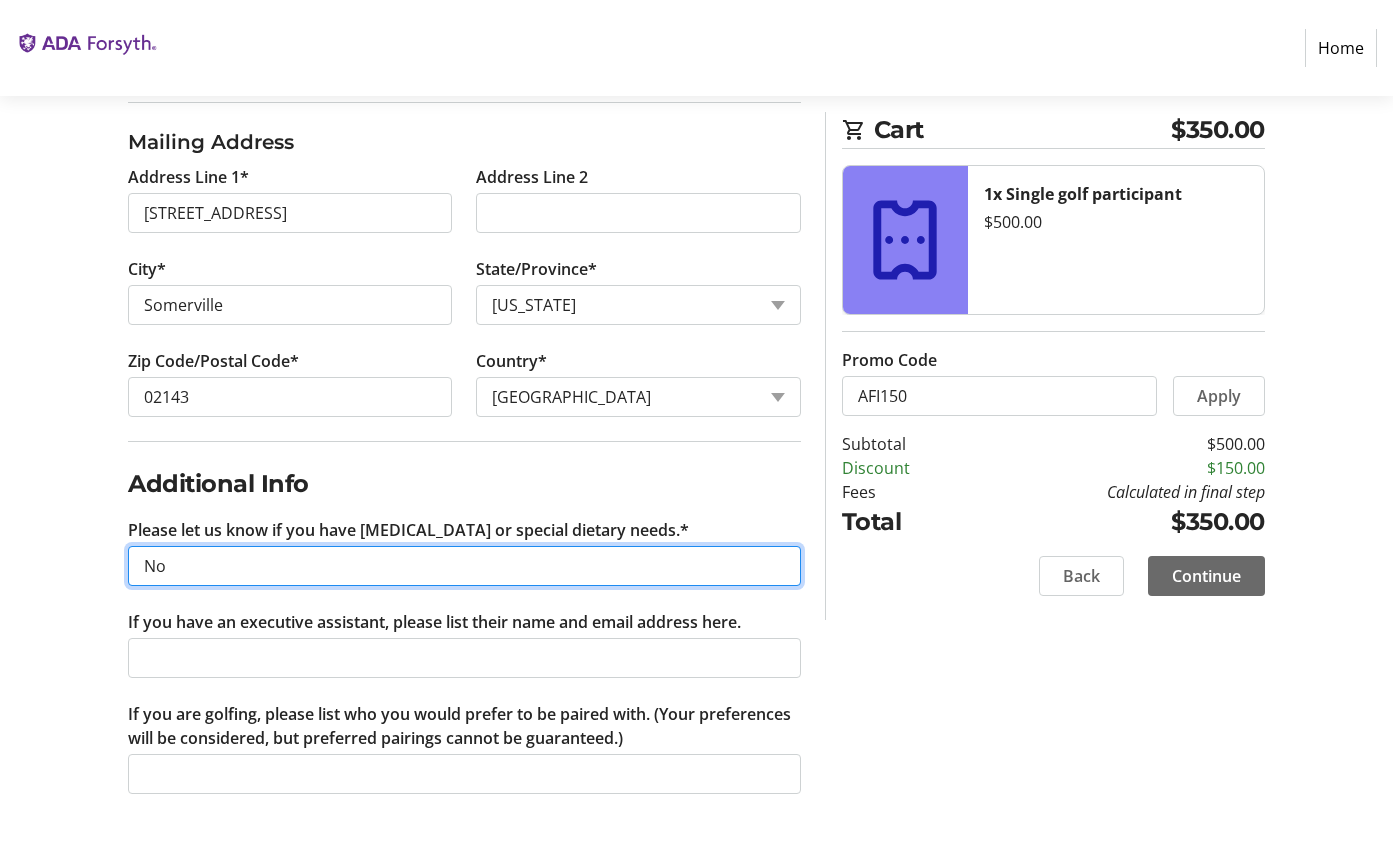 type on "No" 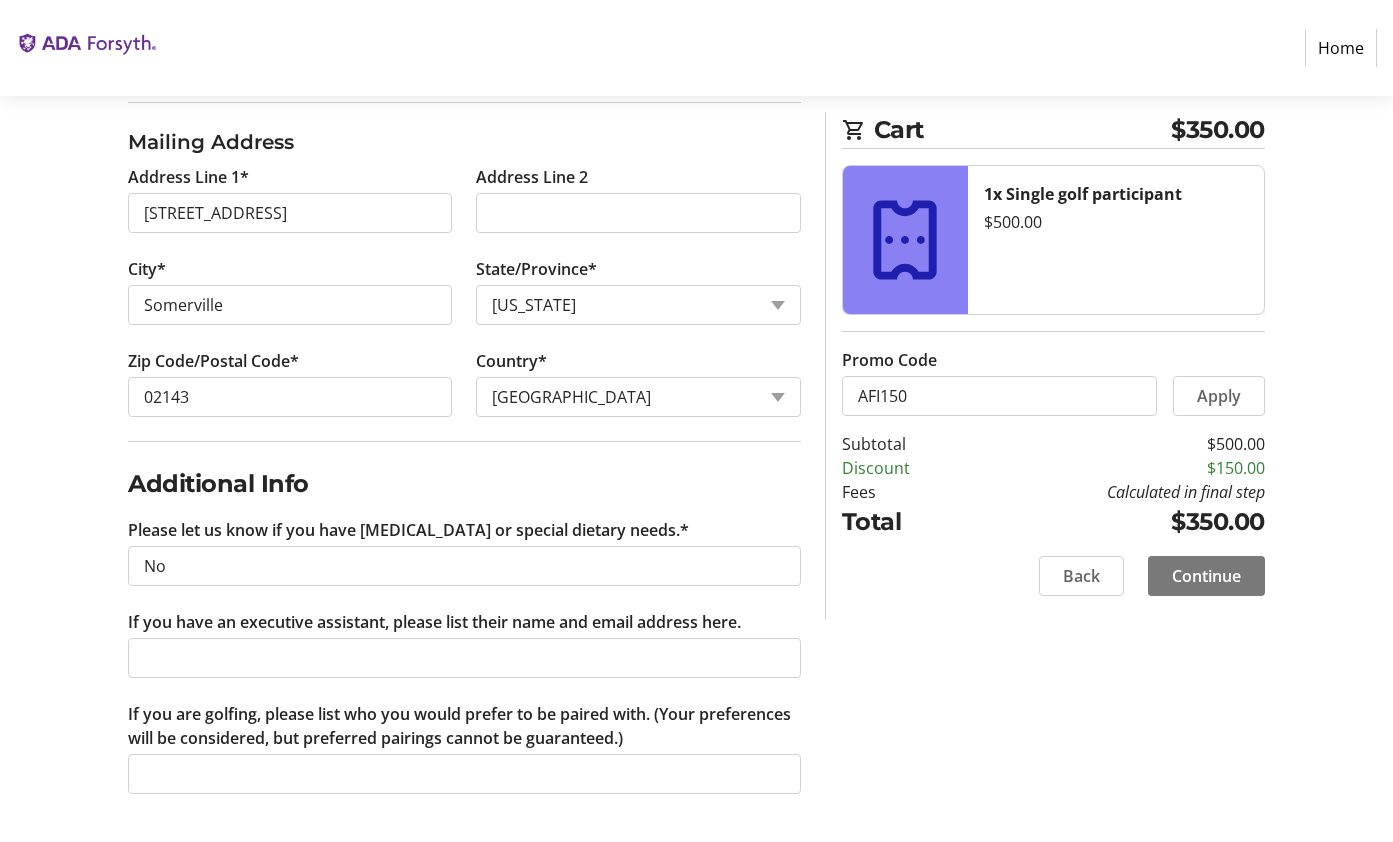 click 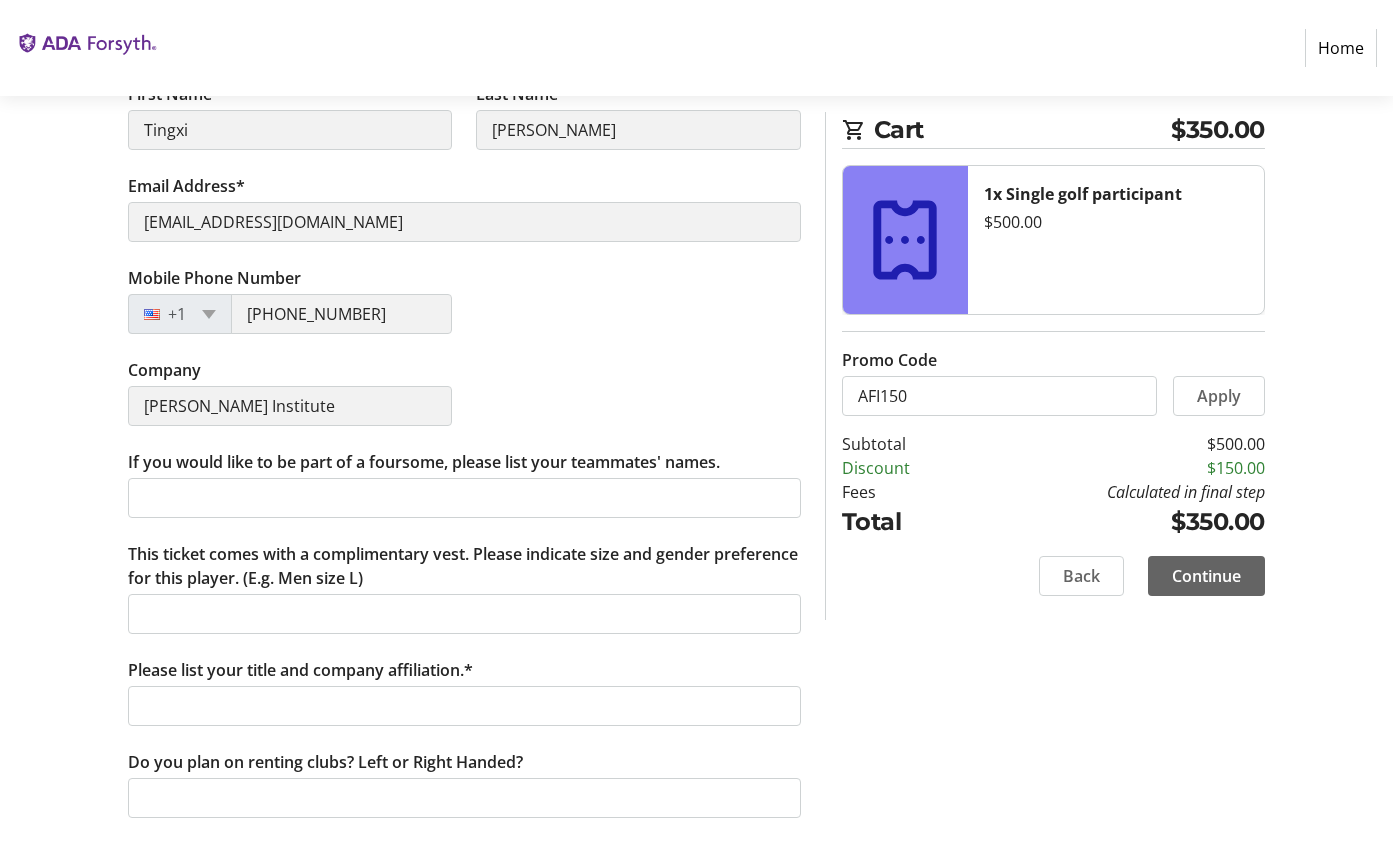 scroll, scrollTop: 471, scrollLeft: 0, axis: vertical 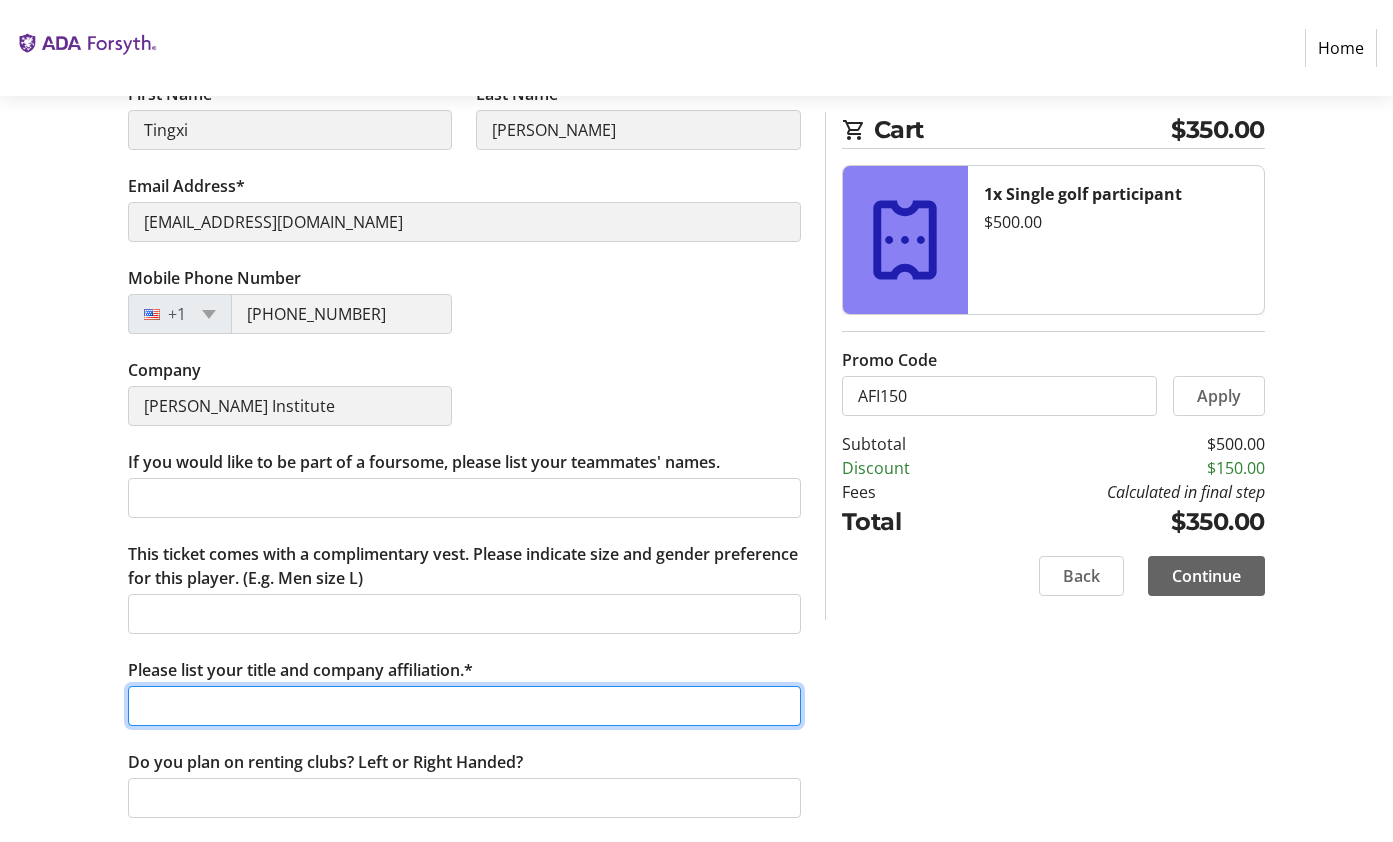 click on "Please list your title and company affiliation.*" at bounding box center (464, 706) 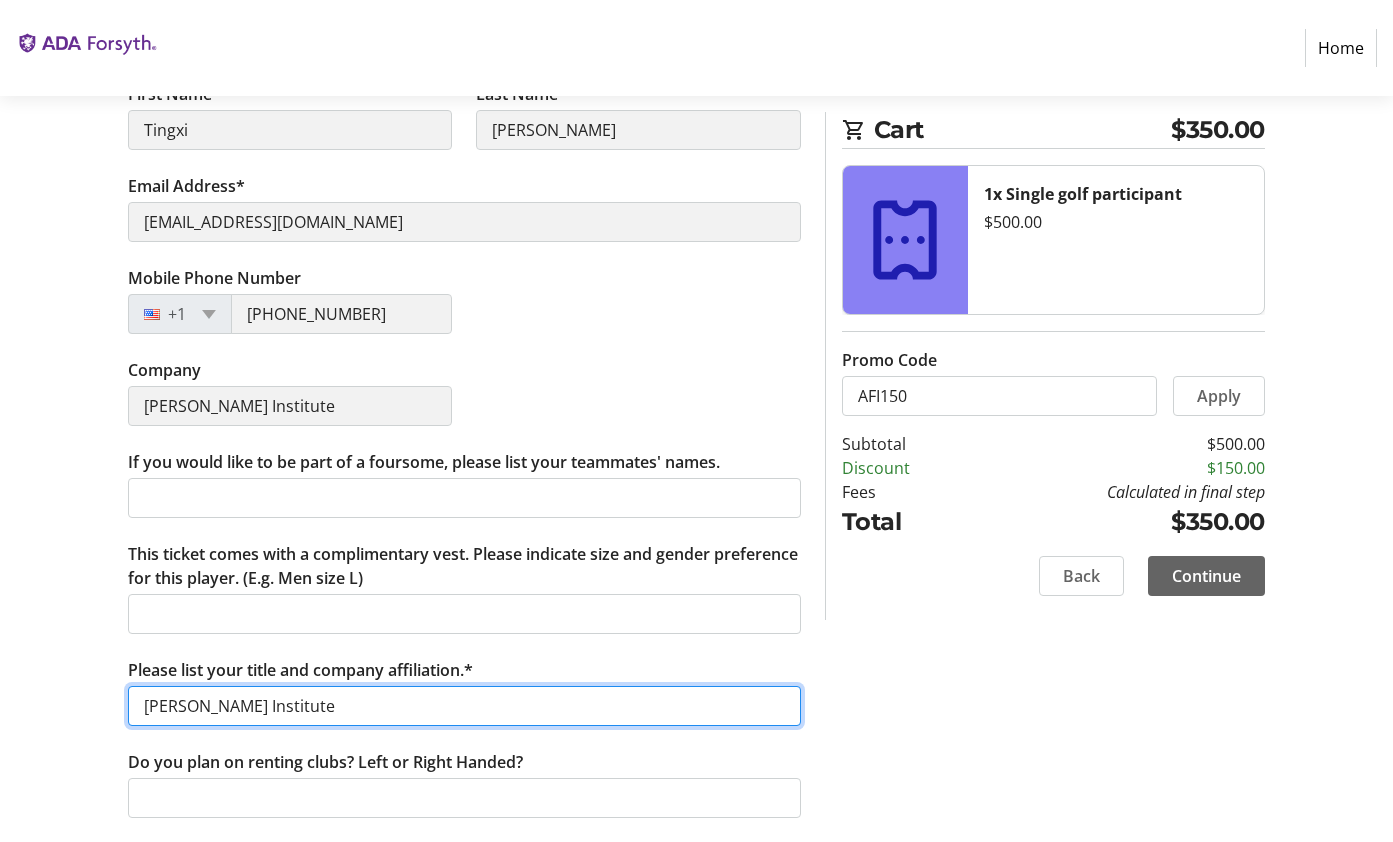 scroll, scrollTop: 471, scrollLeft: 0, axis: vertical 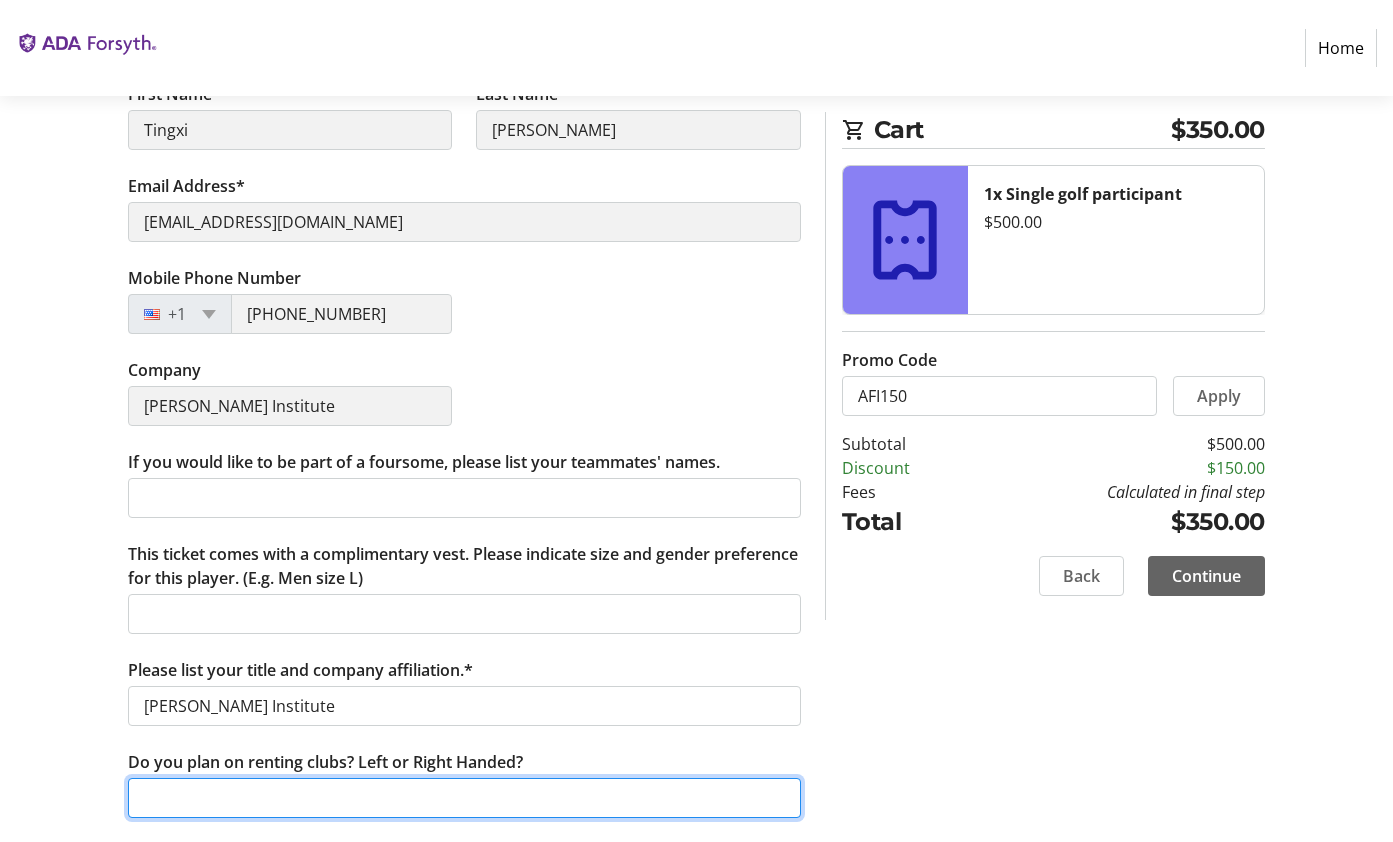 click on "Do you plan on renting clubs? Left or Right Handed?" at bounding box center (464, 798) 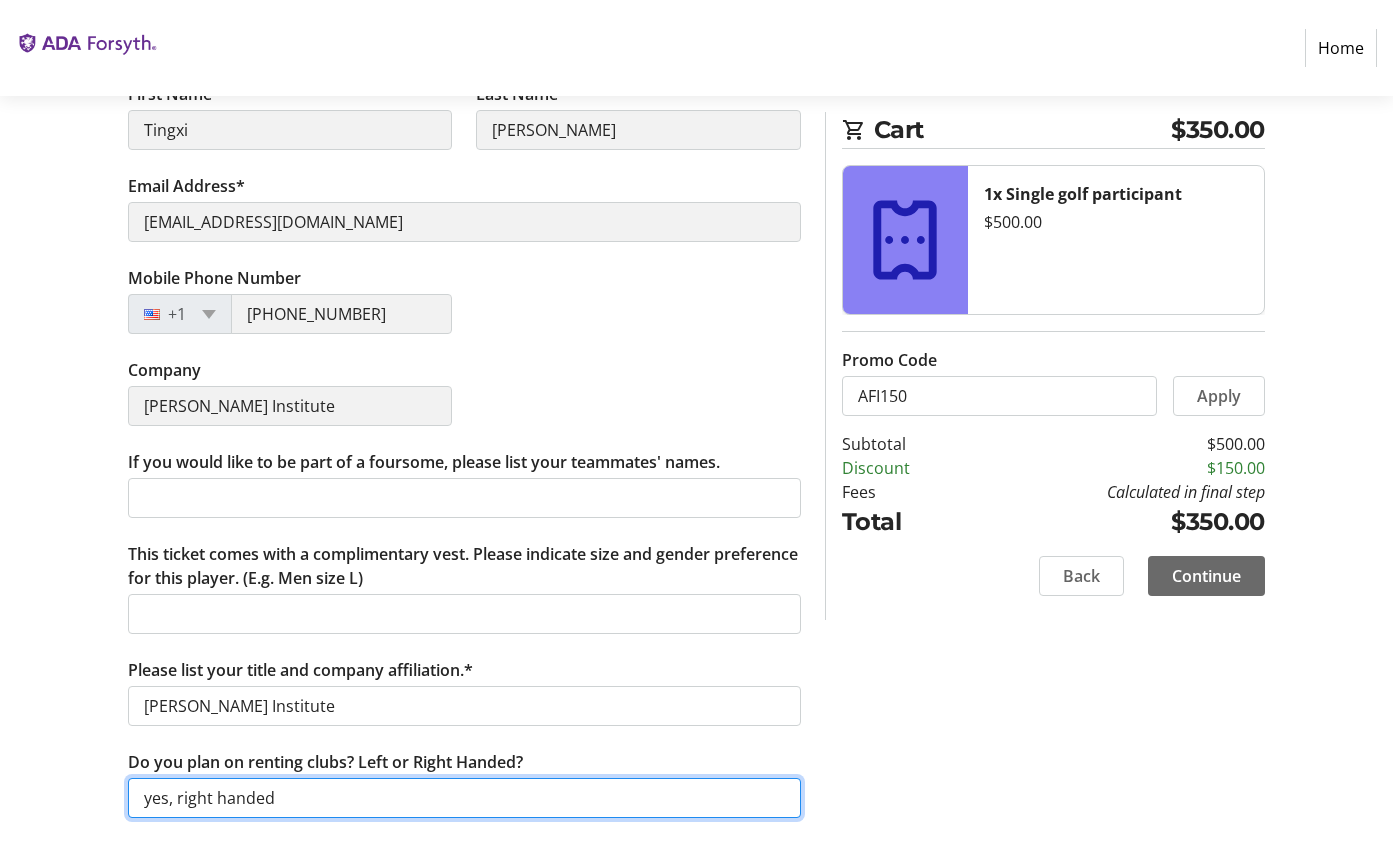 type on "yes, right handed" 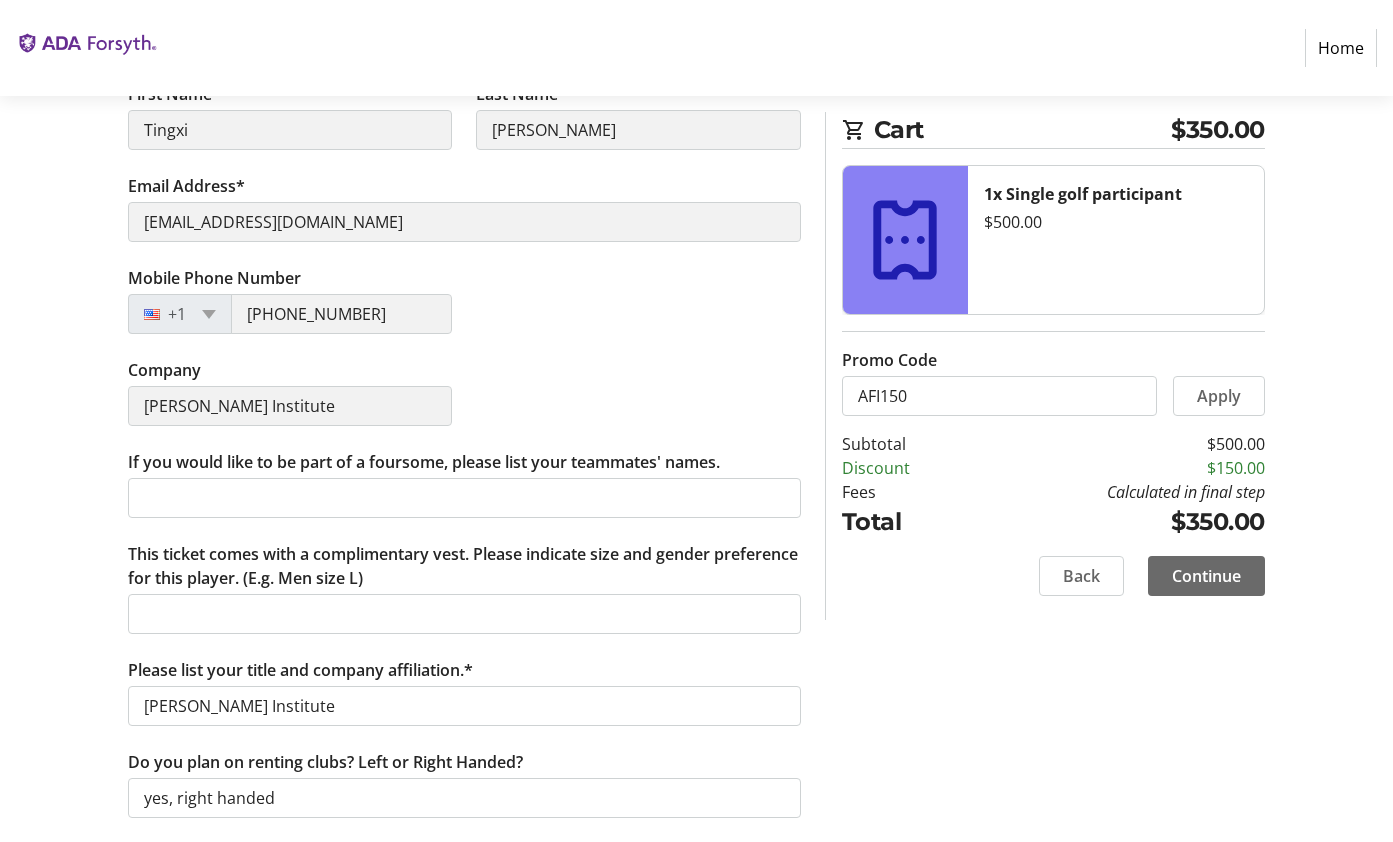 click on "Continue" 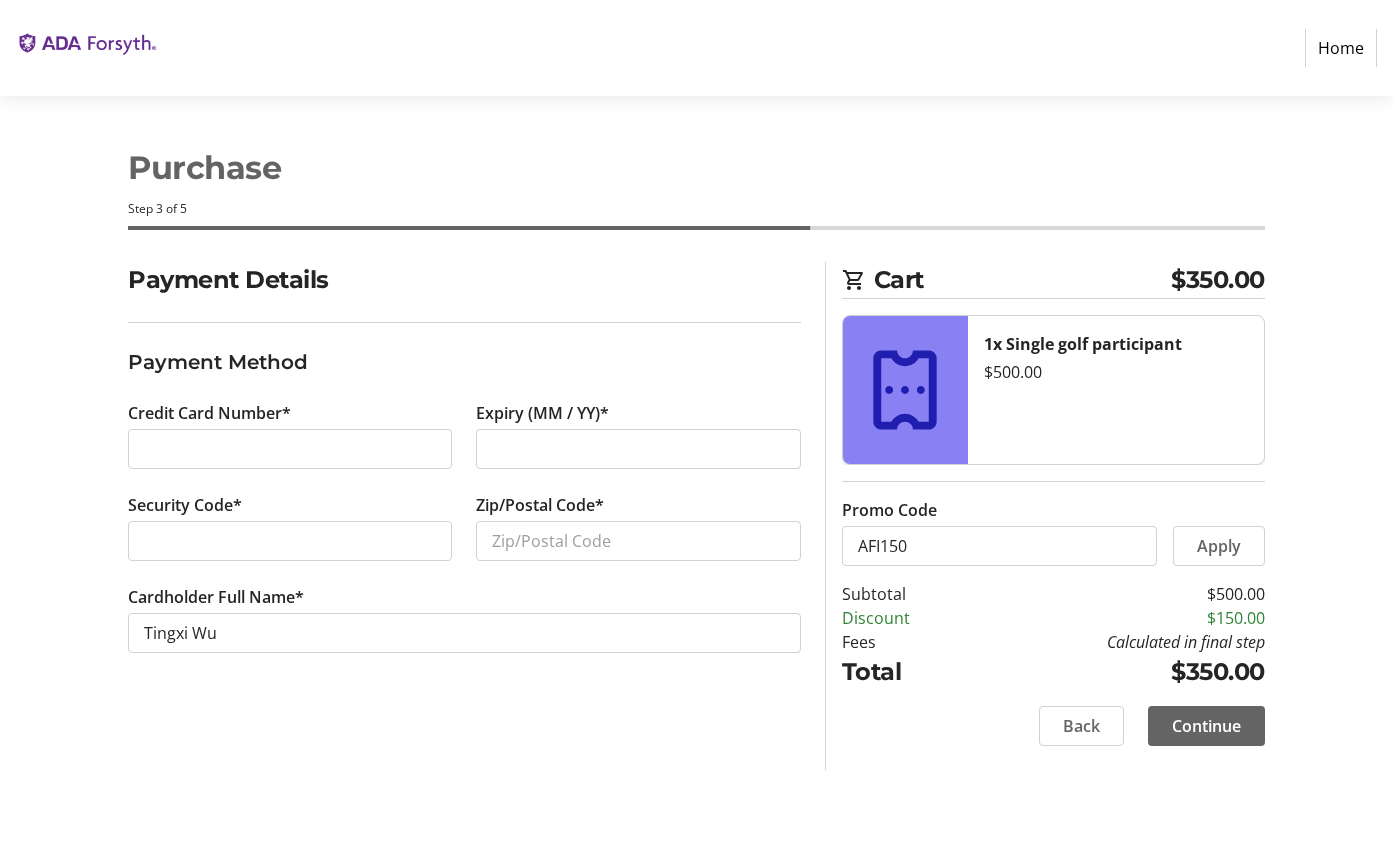 scroll, scrollTop: 0, scrollLeft: 0, axis: both 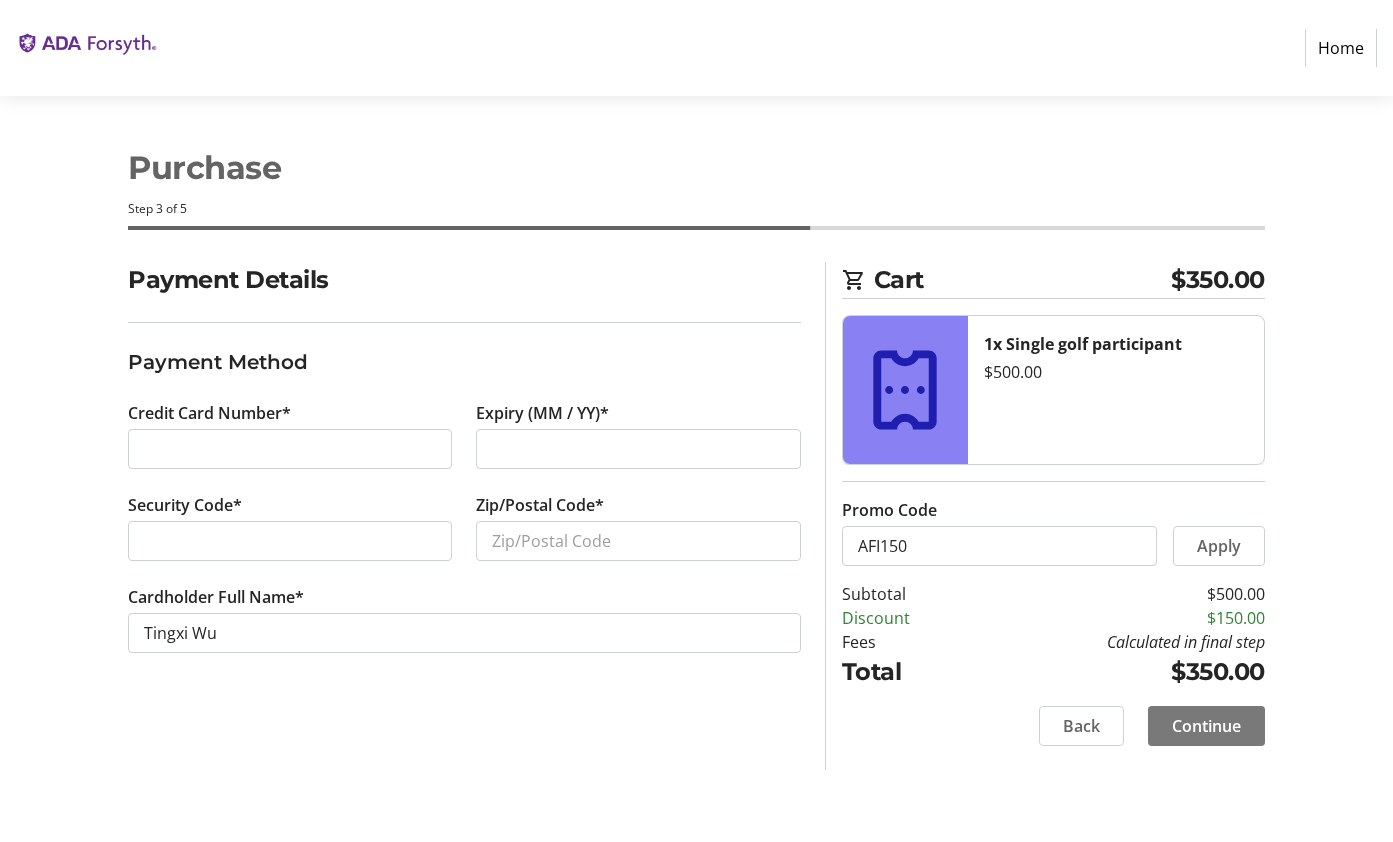 click on "Continue" 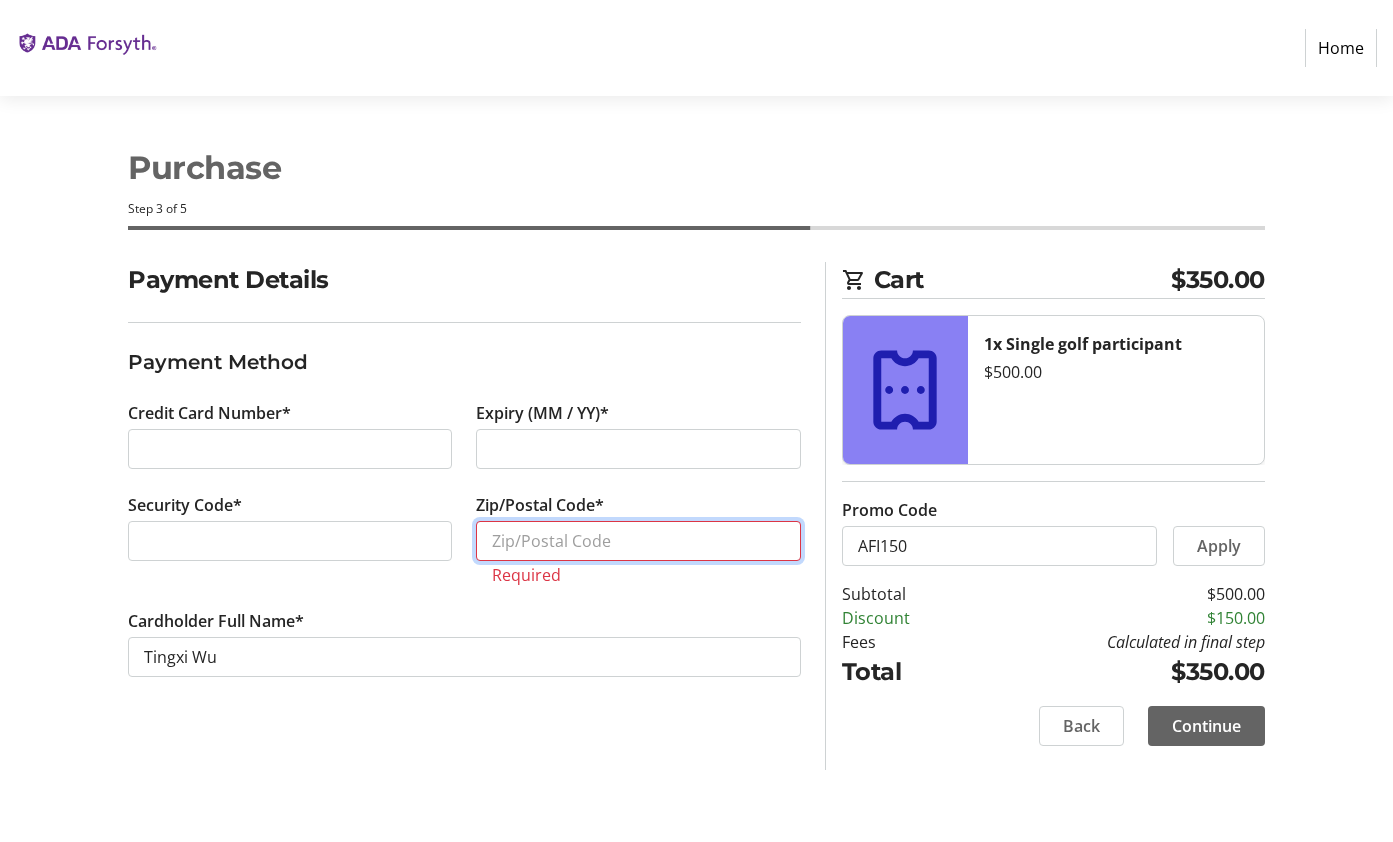 scroll, scrollTop: 0, scrollLeft: 0, axis: both 